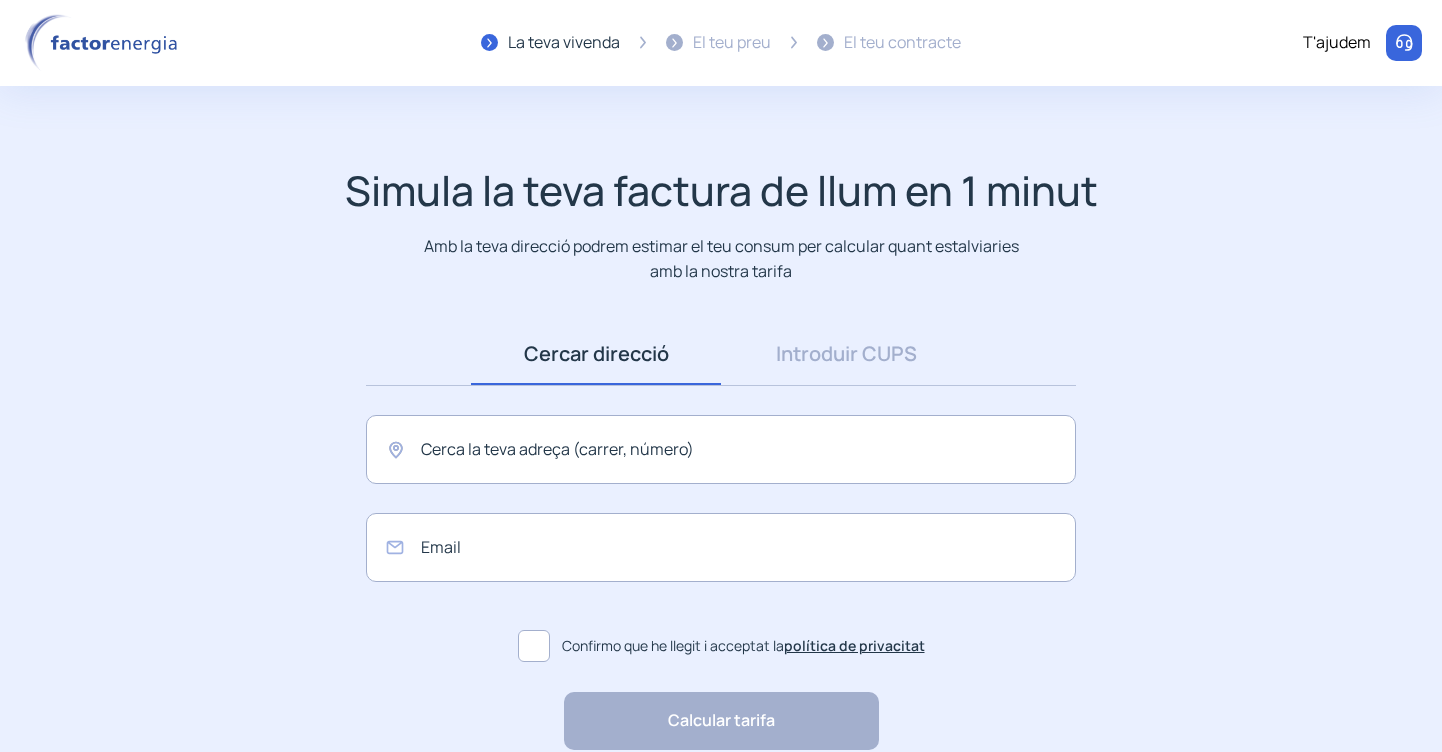 scroll, scrollTop: 0, scrollLeft: 0, axis: both 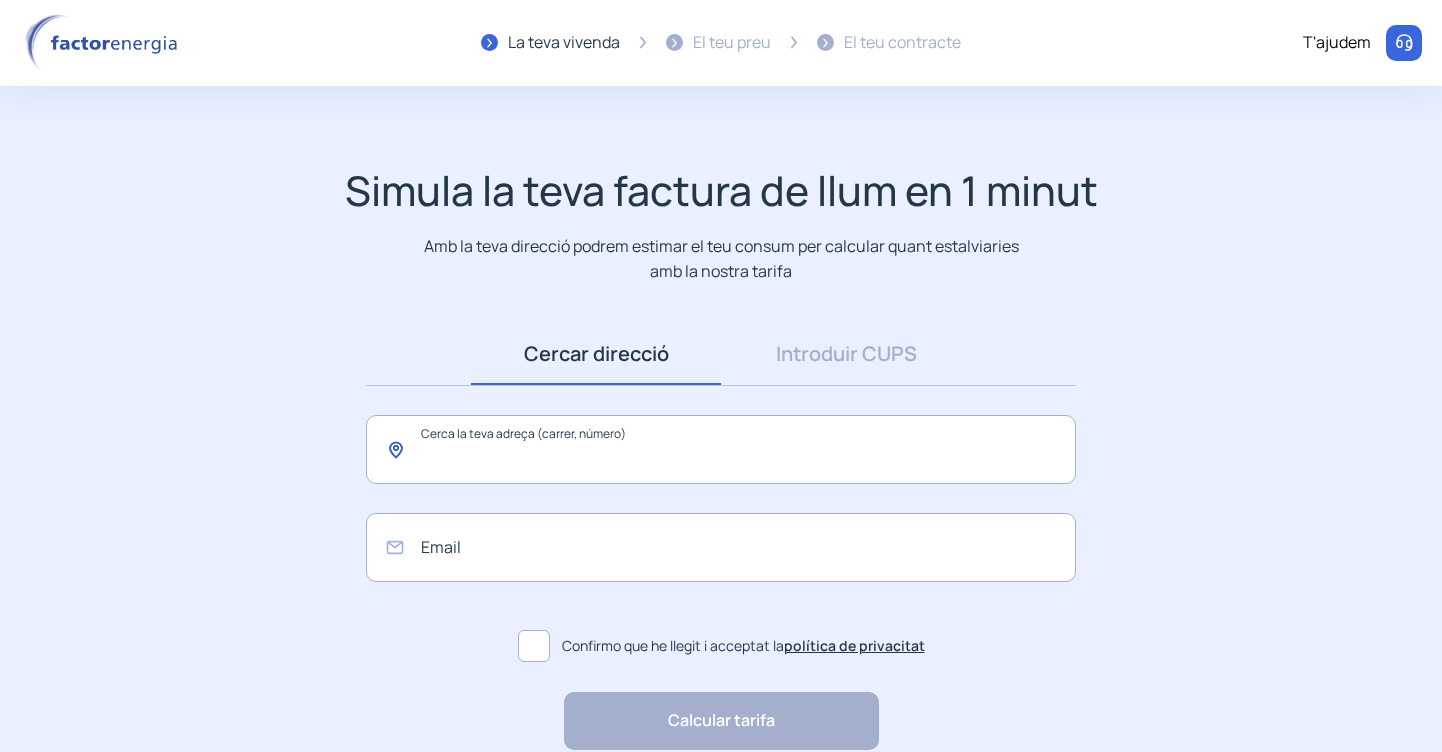 click at bounding box center [721, 449] 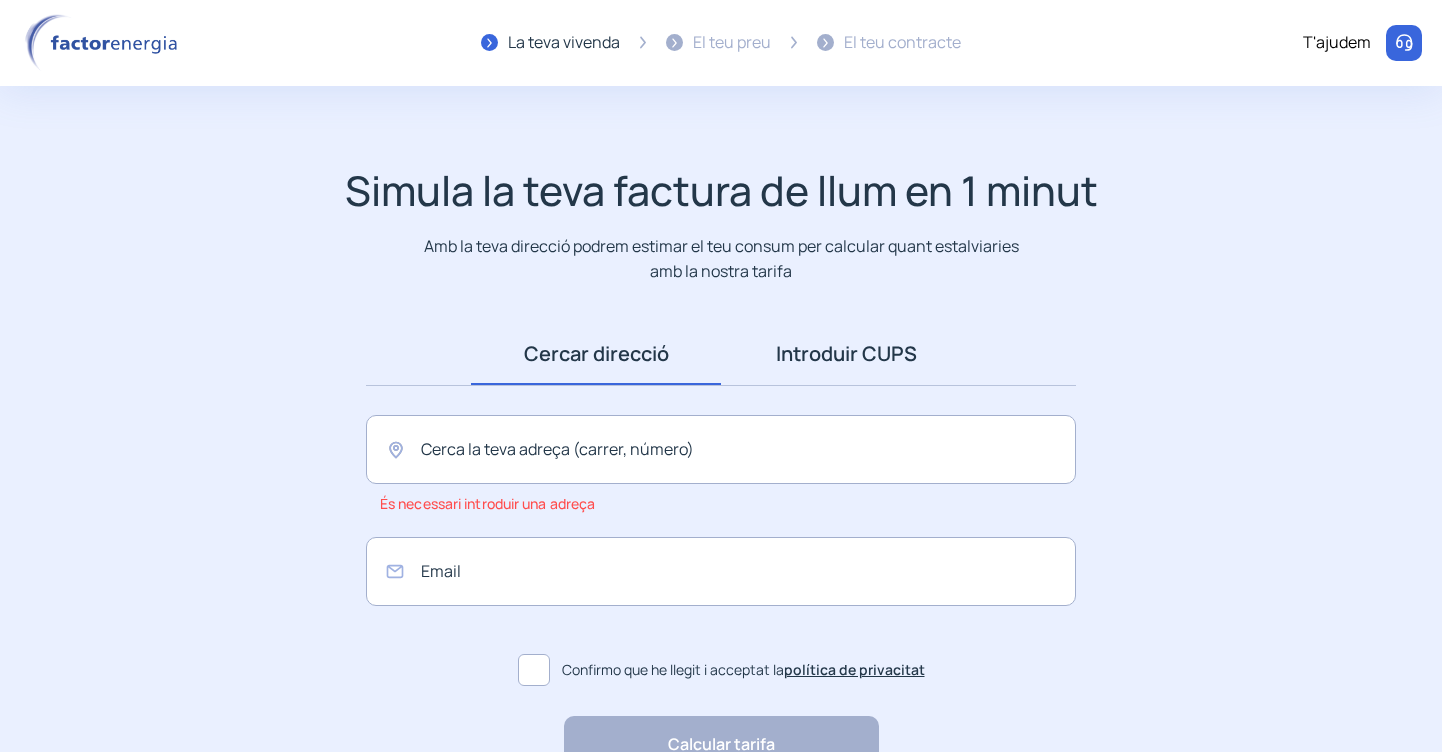 click on "Introduir CUPS" at bounding box center (846, 354) 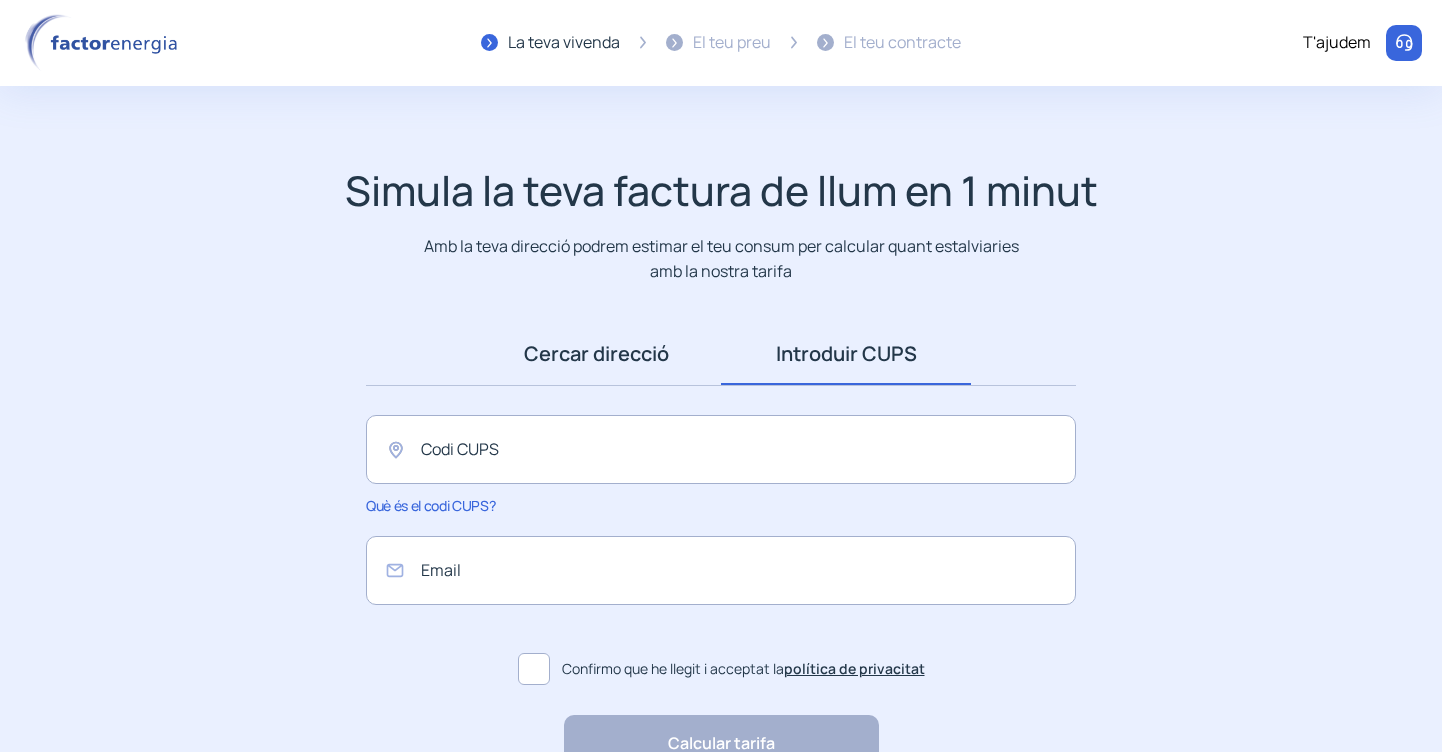 click on "Cercar direcció" at bounding box center (596, 354) 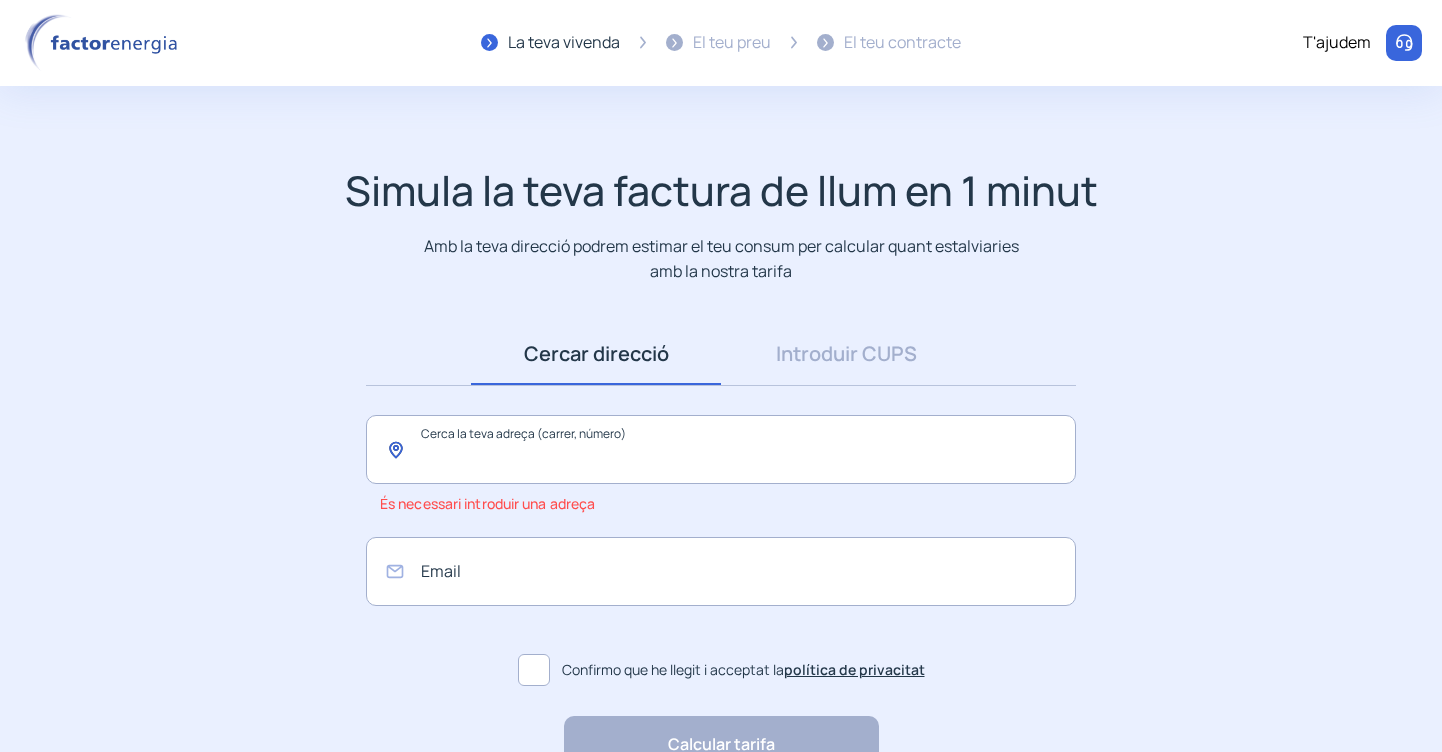 click at bounding box center [721, 449] 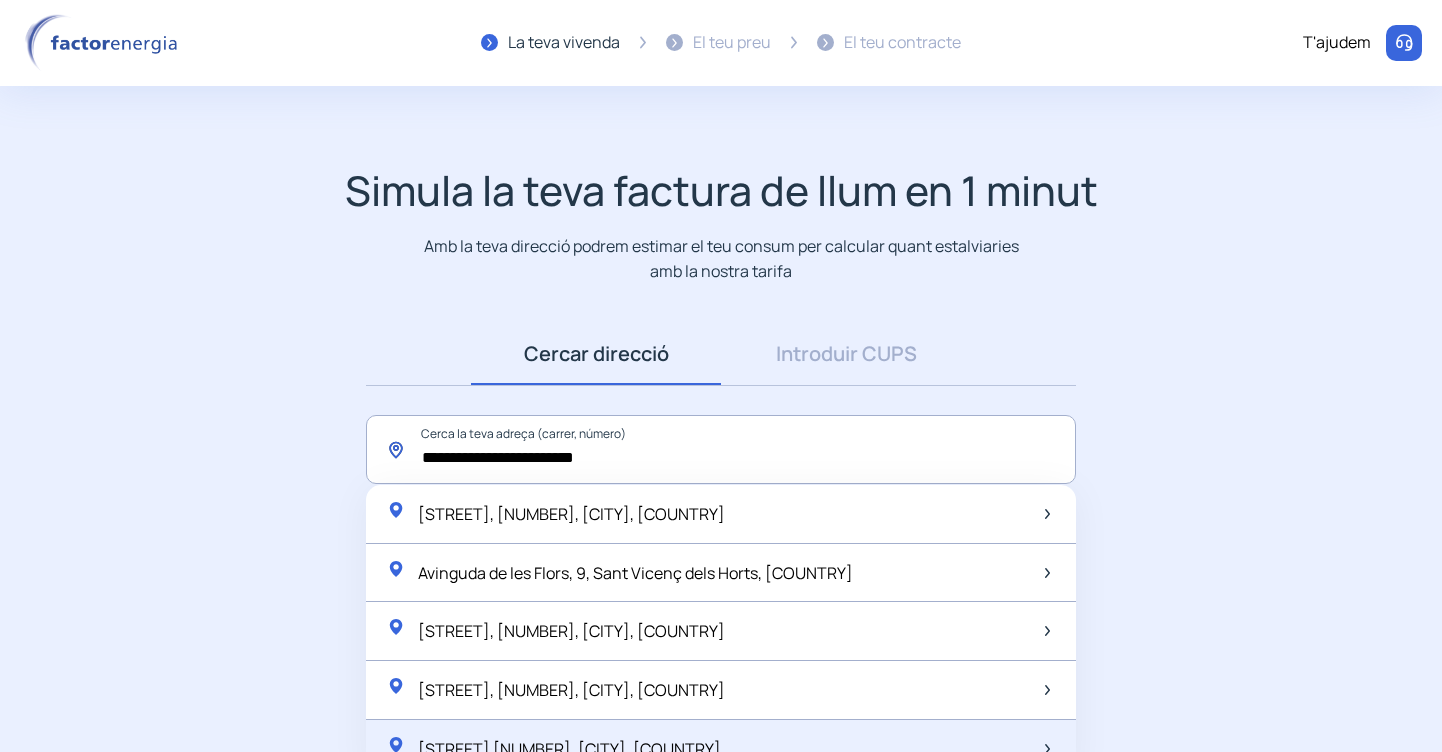 type on "**********" 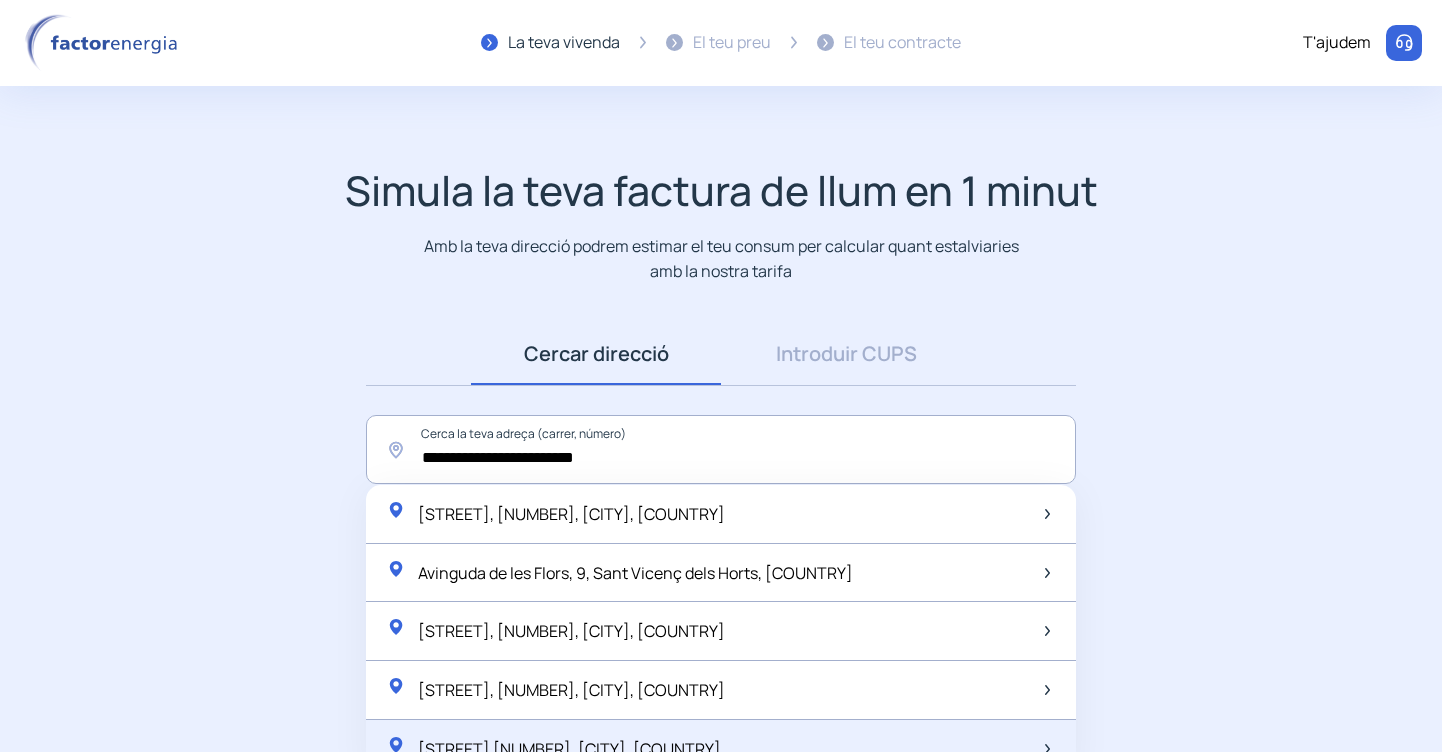 click on "[STREET] [NUMBER], [CITY], [COUNTRY]" at bounding box center [571, 514] 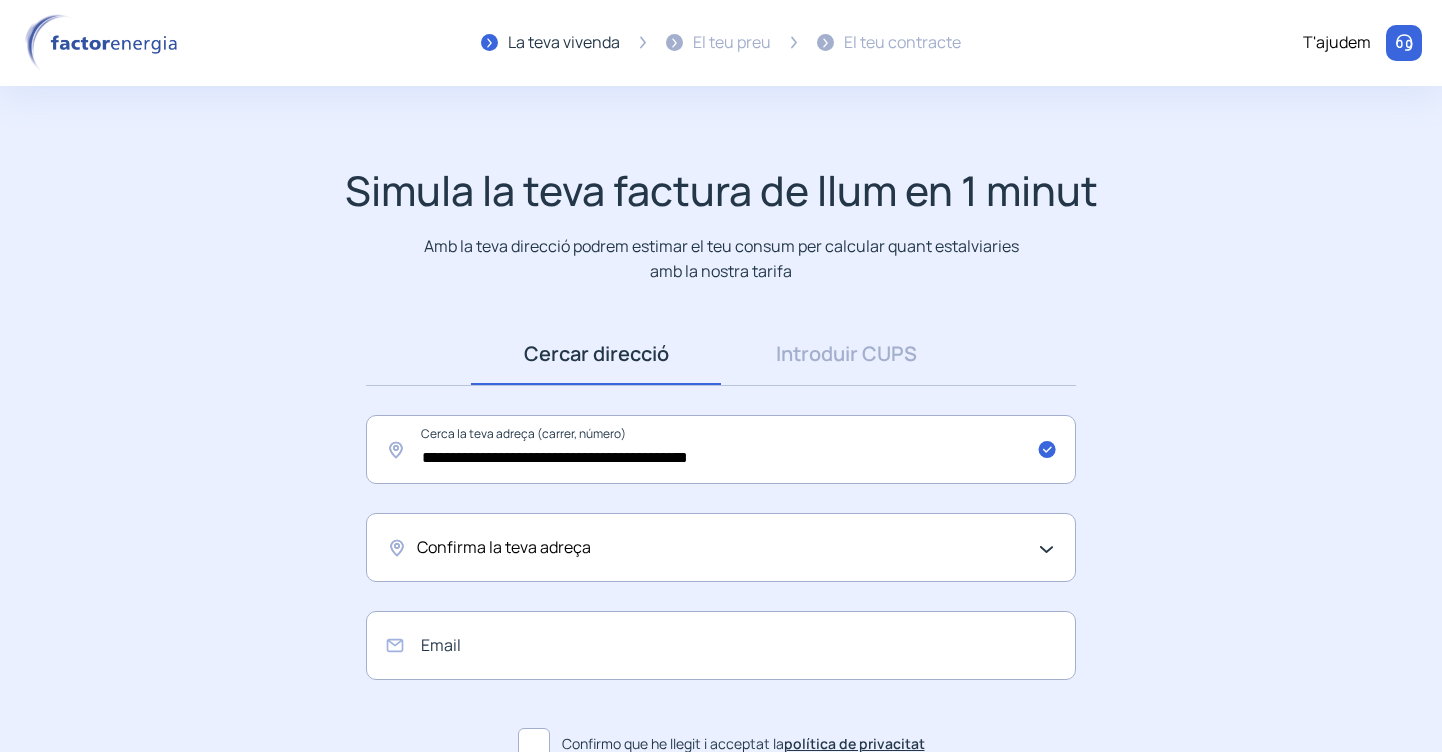 scroll, scrollTop: 60, scrollLeft: 0, axis: vertical 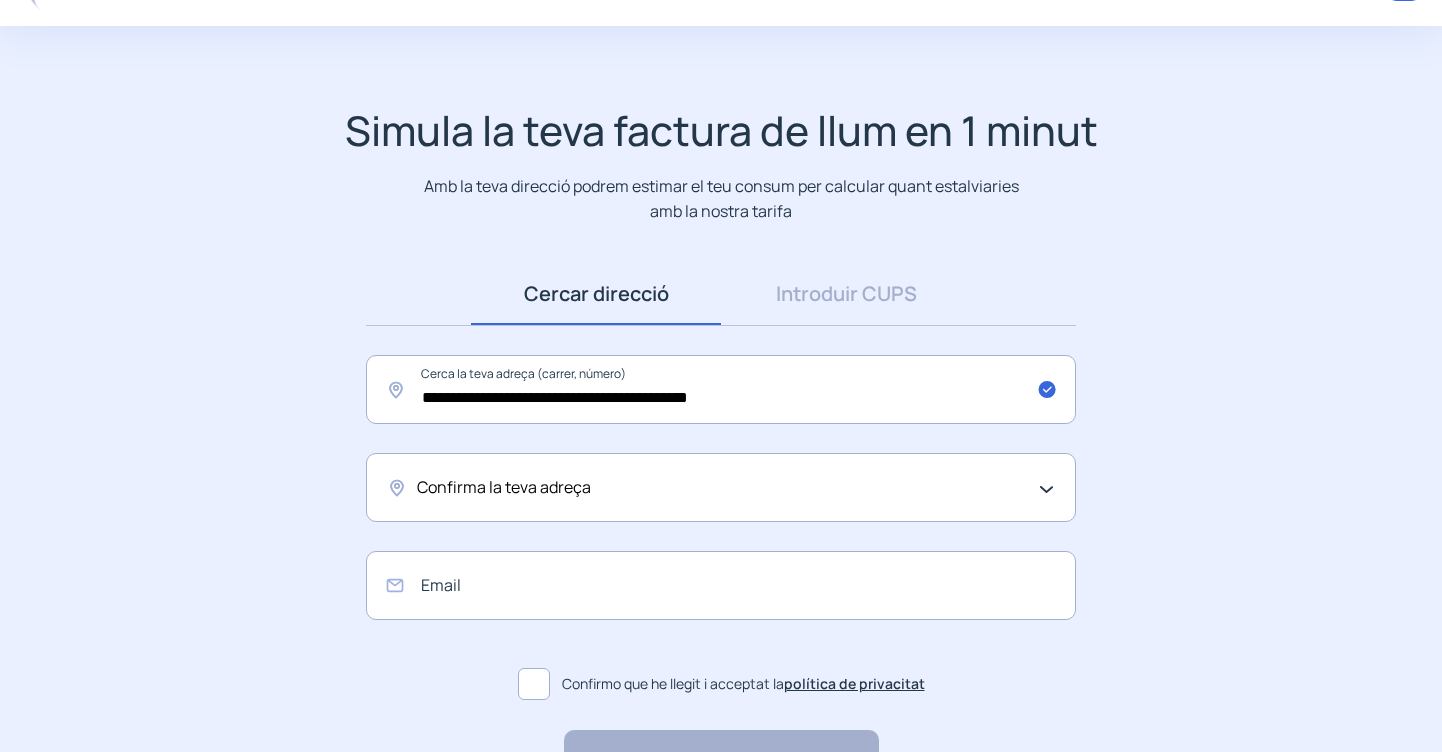 click on "Confirma la teva adreça" at bounding box center (721, 487) 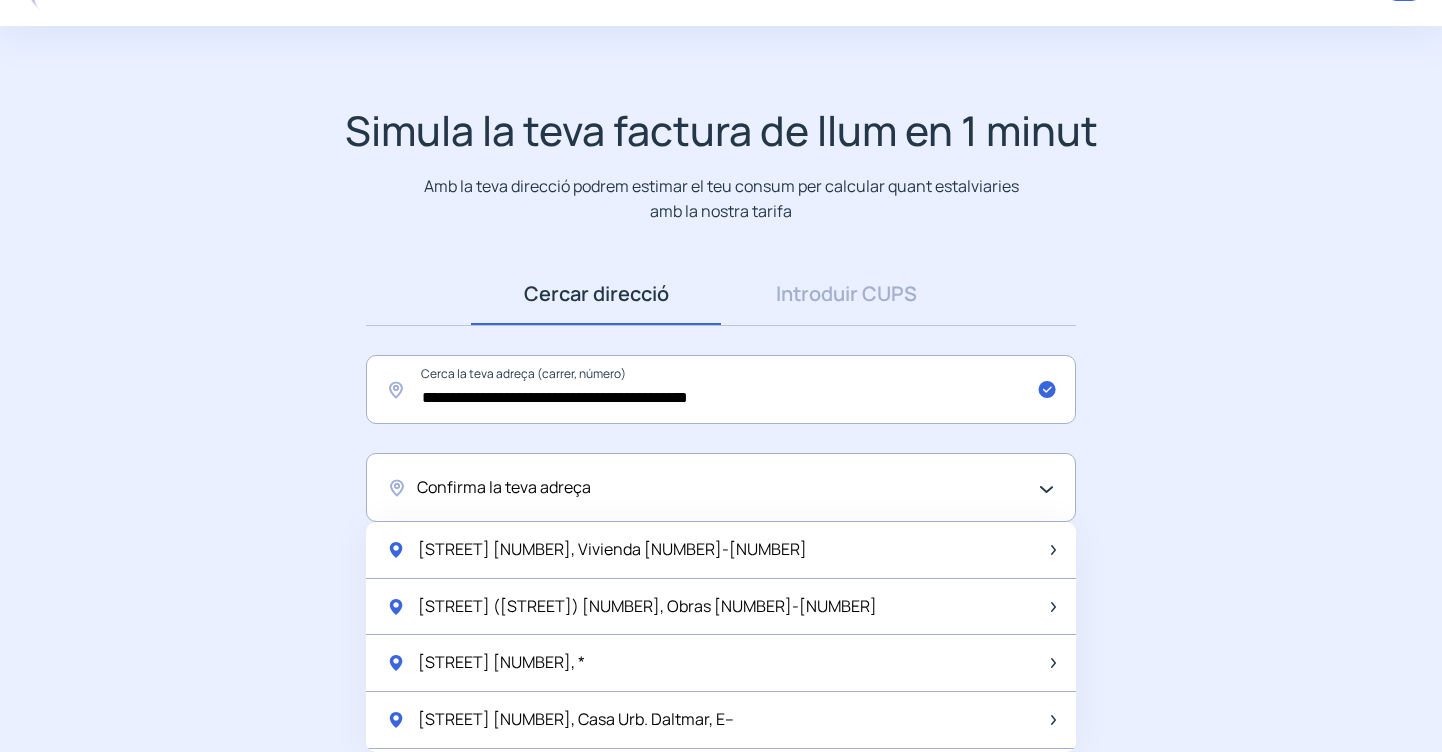 click on "Confirma la teva adreça" at bounding box center [716, 488] 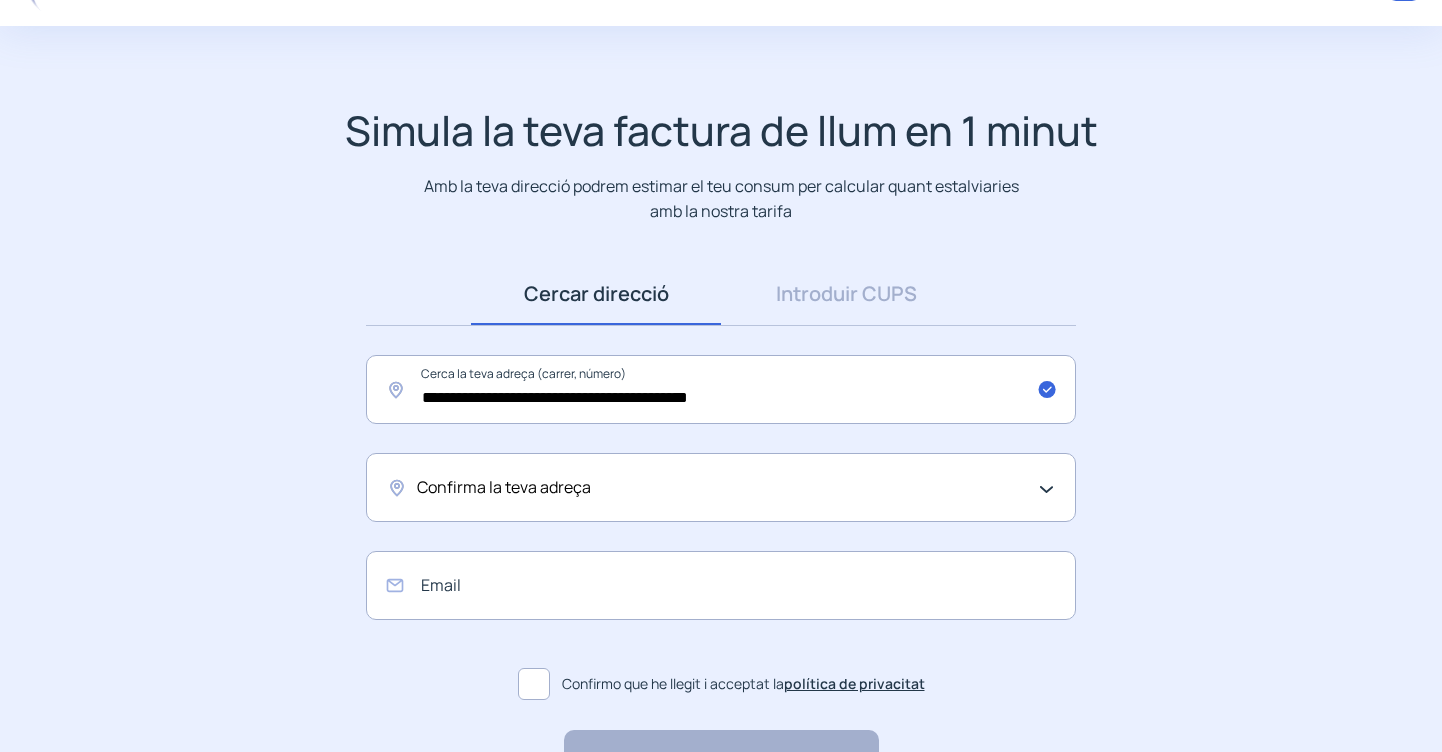 click on "Confirma la teva adreça" at bounding box center (716, 488) 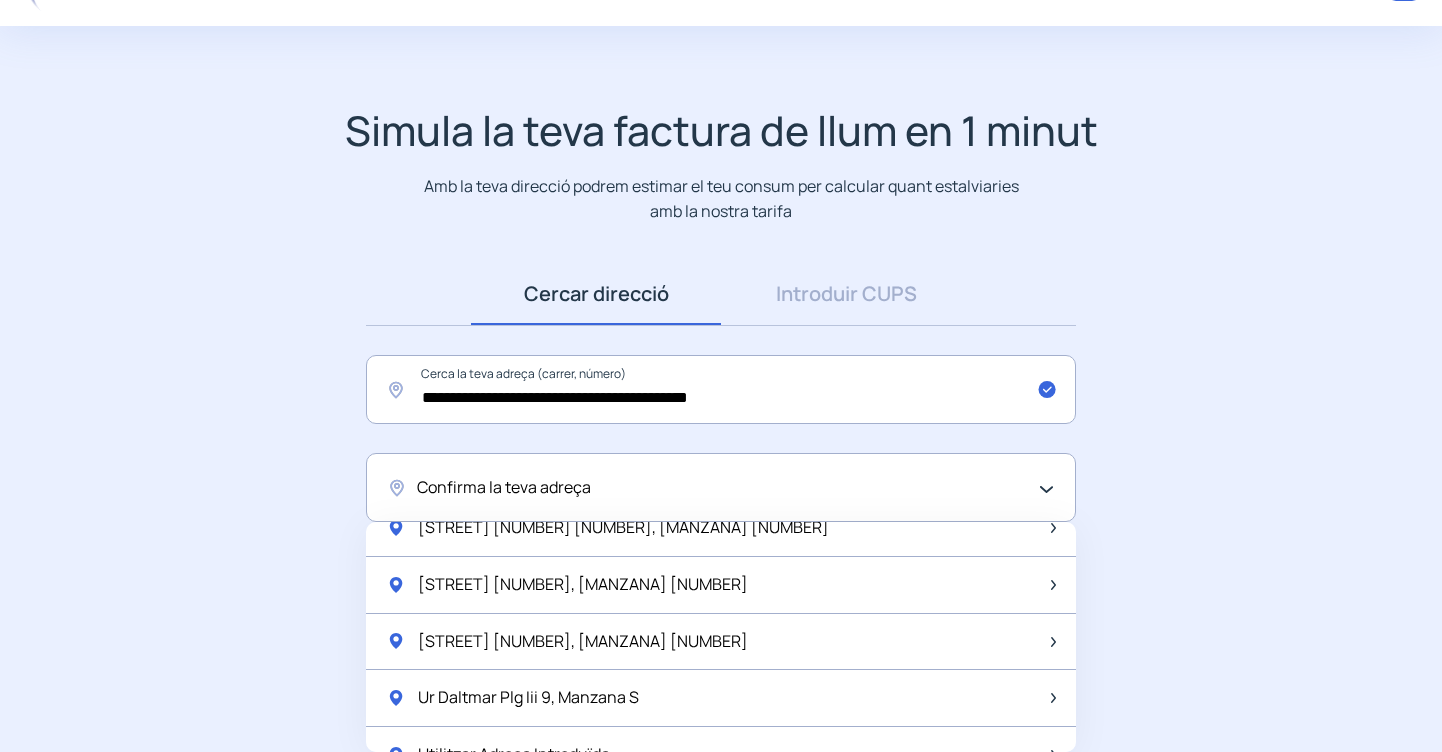 scroll, scrollTop: 2625, scrollLeft: 0, axis: vertical 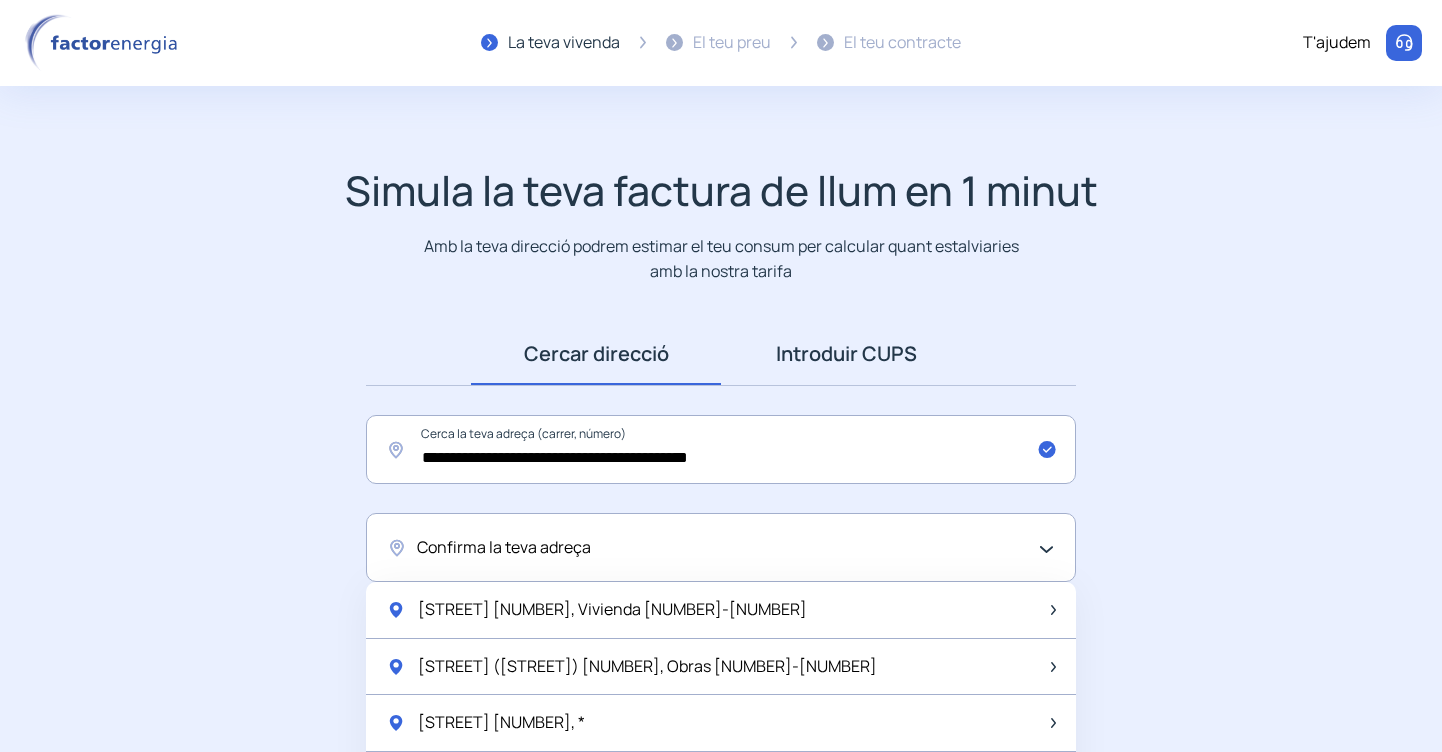 click on "Introduir CUPS" at bounding box center [846, 354] 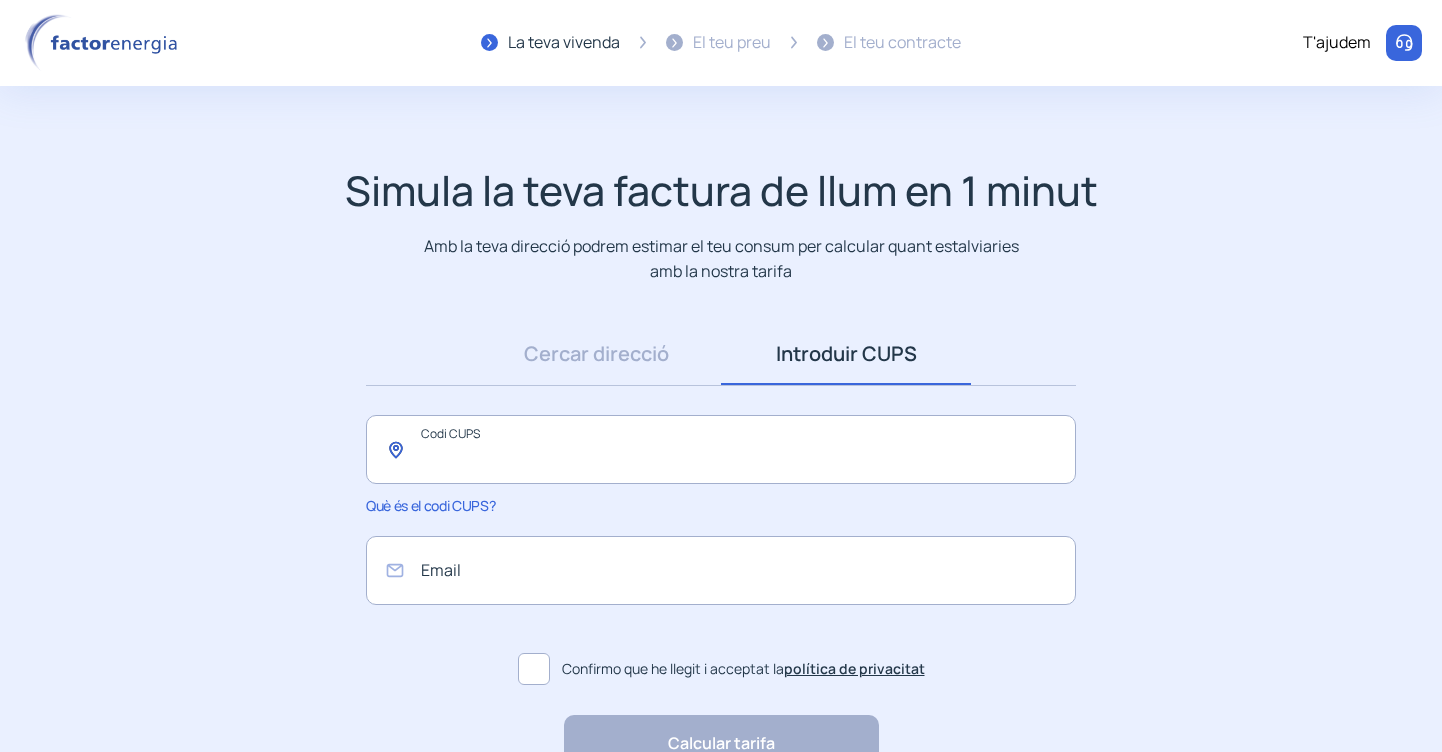 click at bounding box center (721, 449) 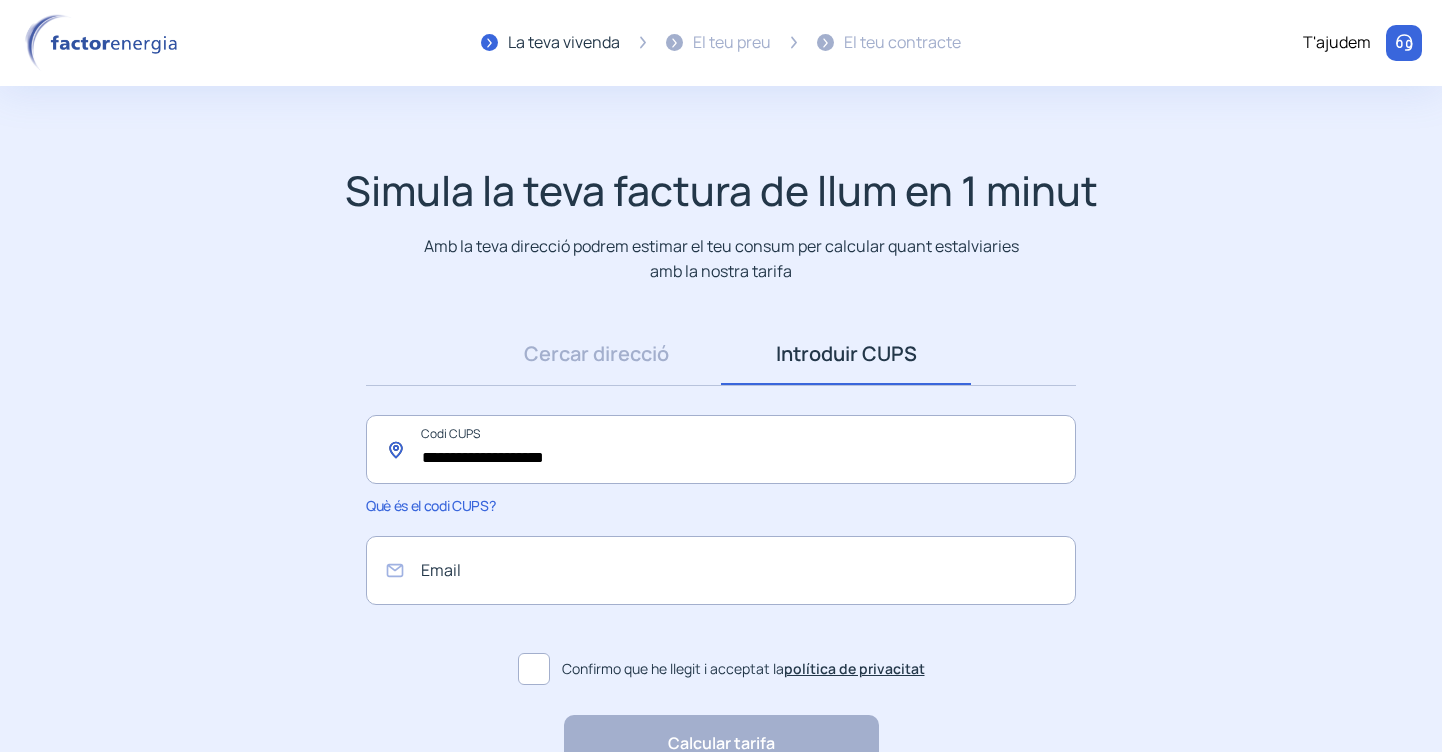 click on "**********" at bounding box center [721, 449] 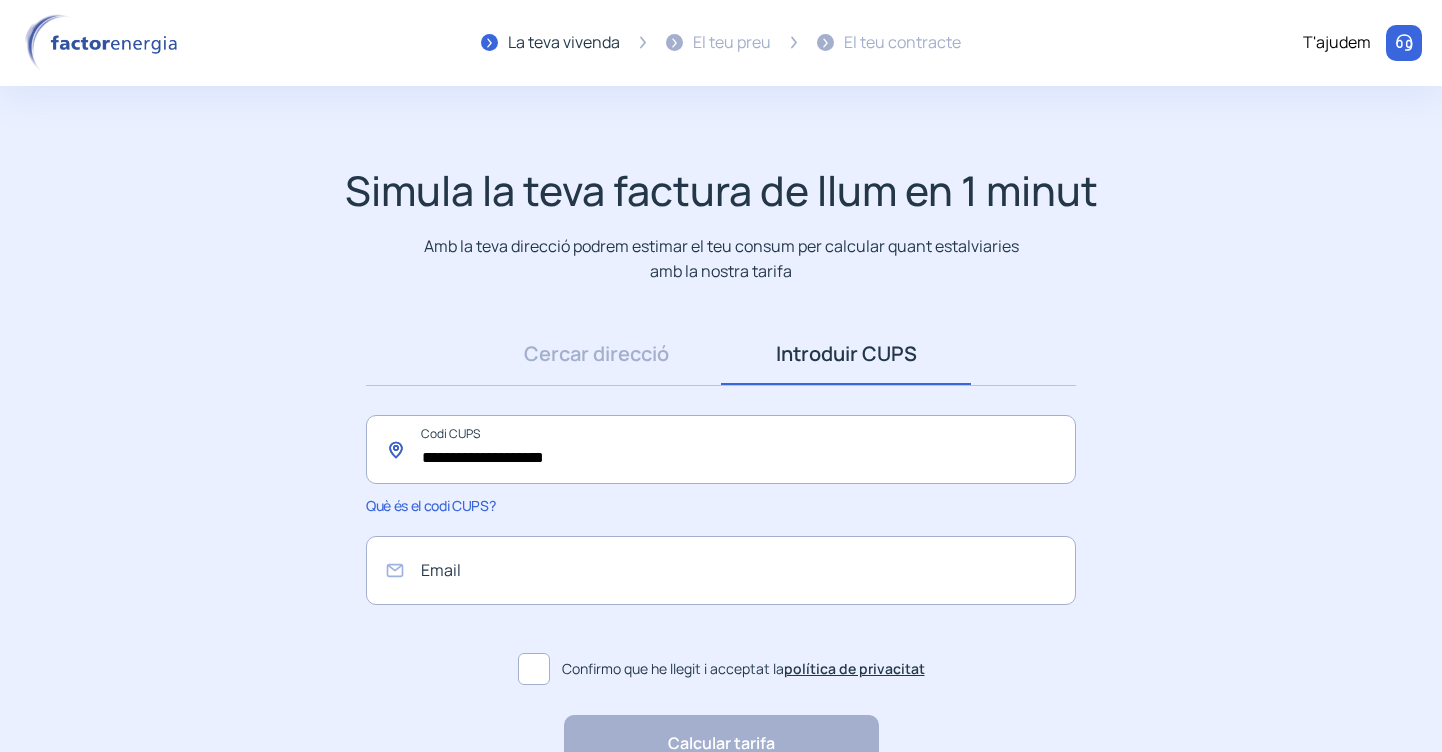 click on "**********" at bounding box center [721, 449] 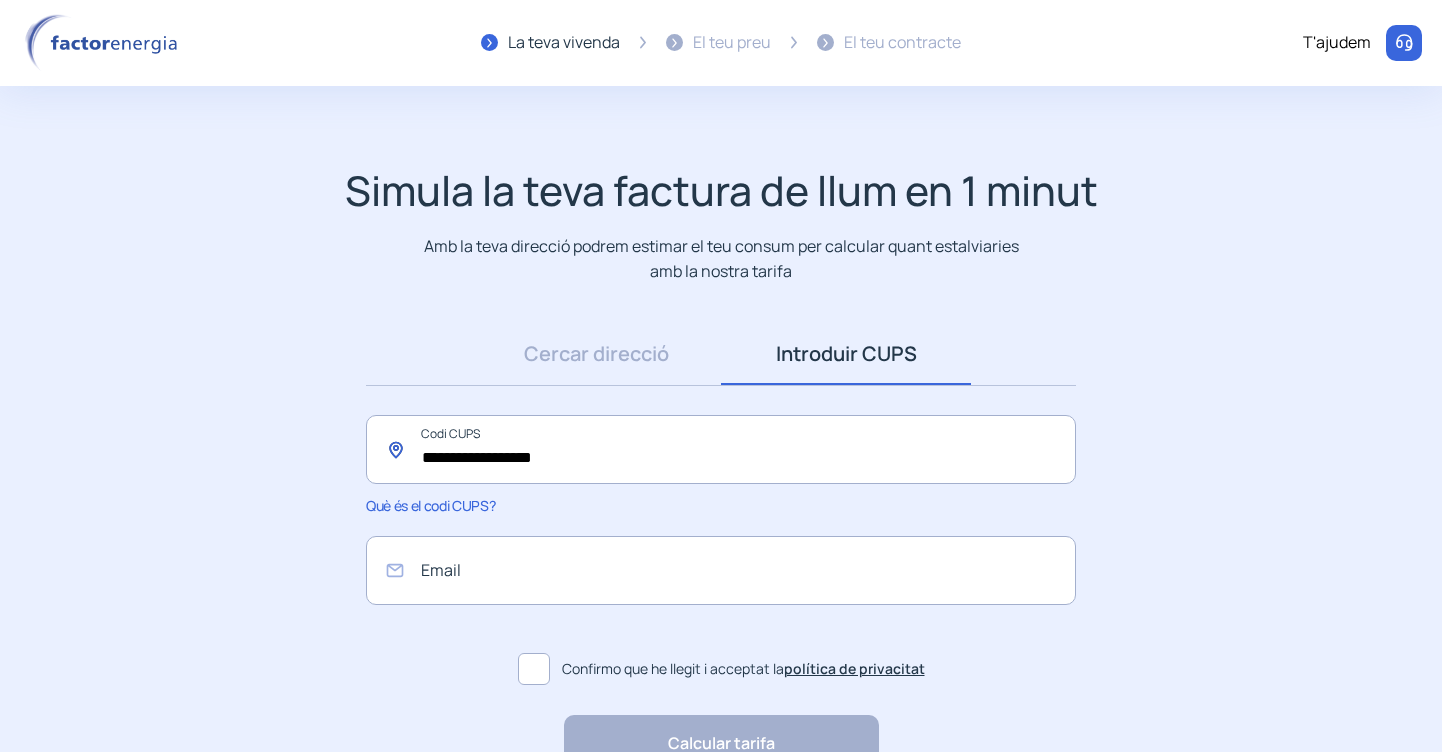 click on "**********" at bounding box center (721, 449) 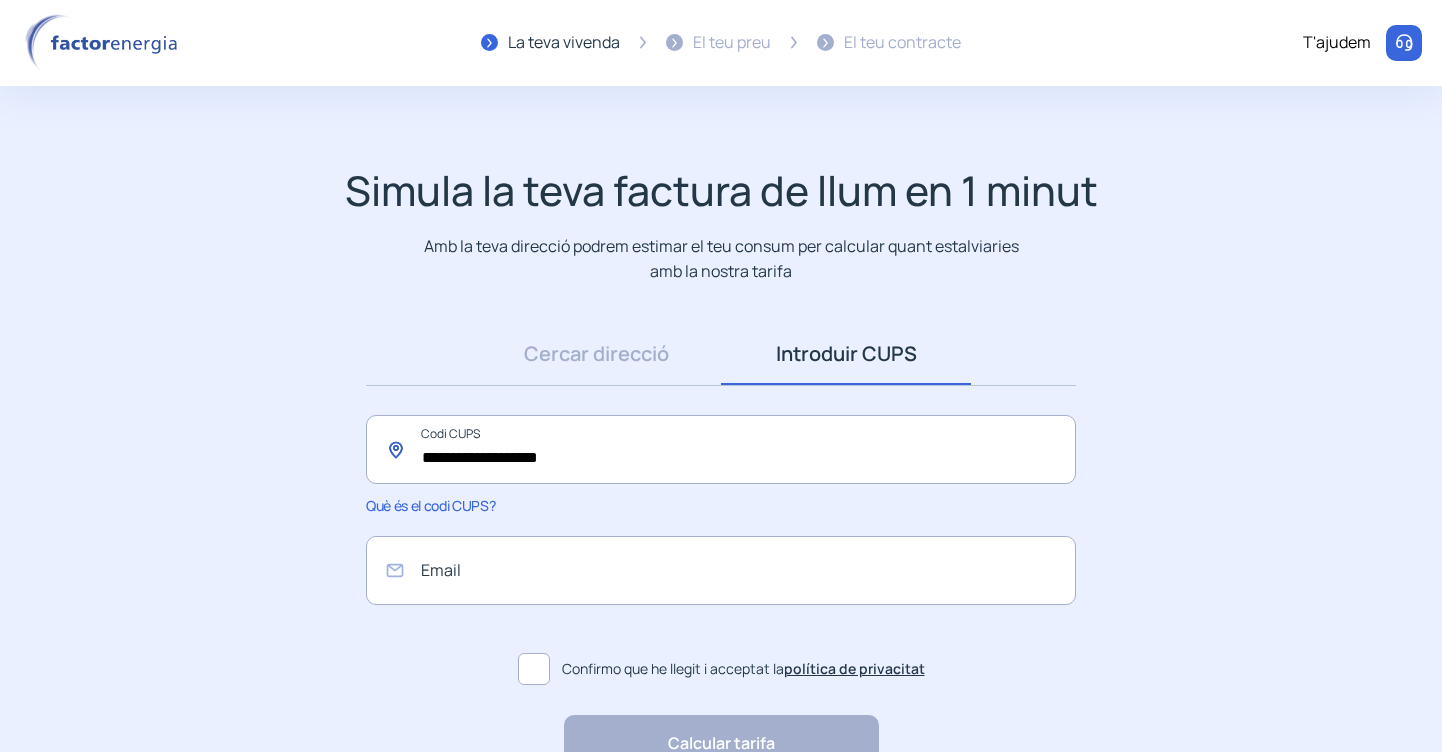 type on "**********" 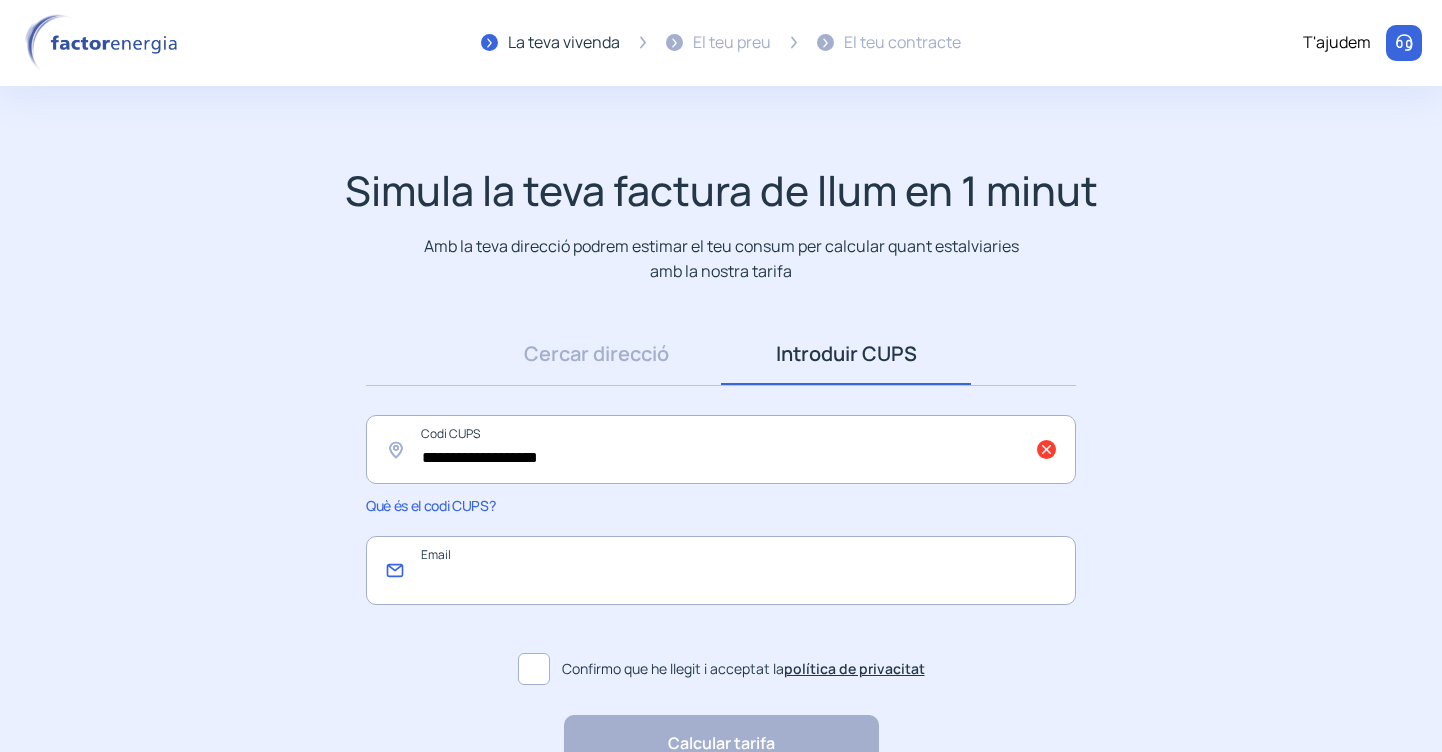 click at bounding box center [721, 570] 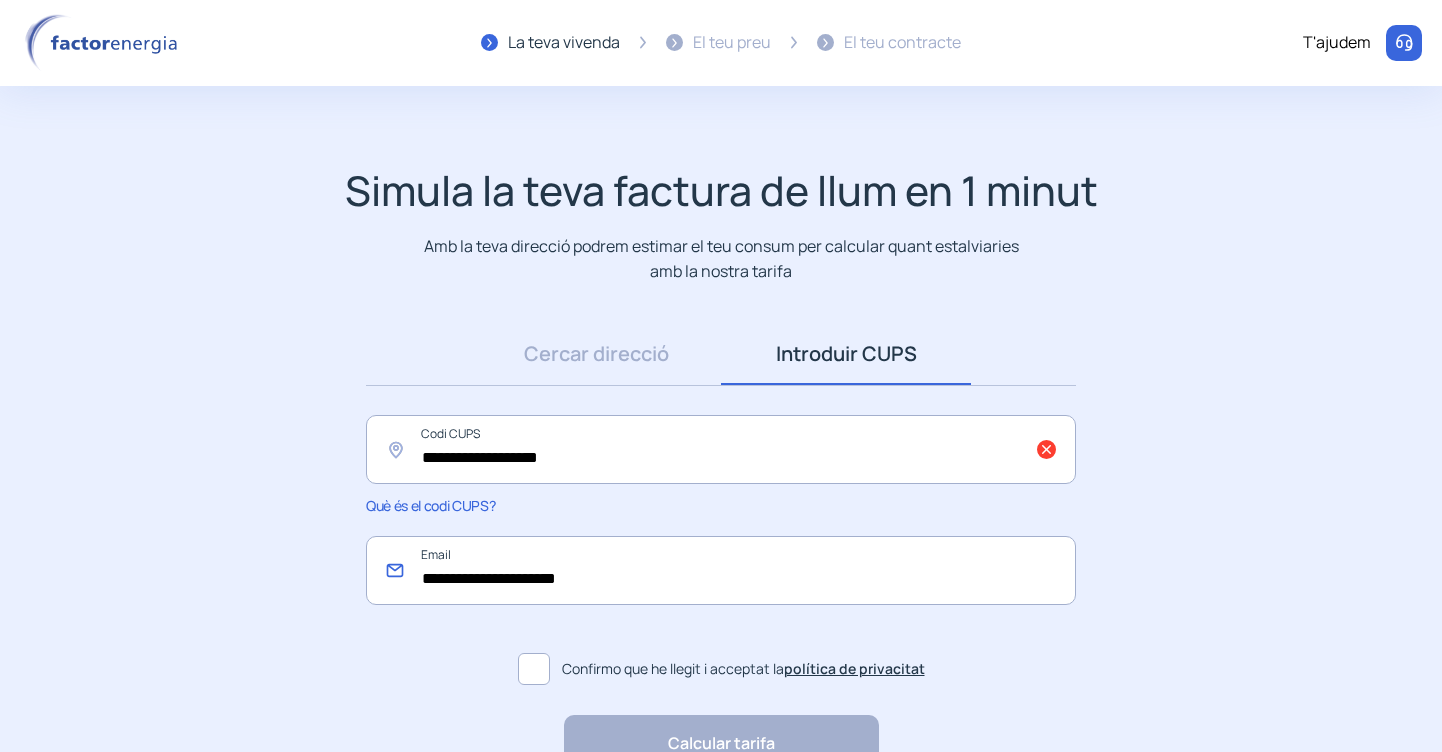 type on "**********" 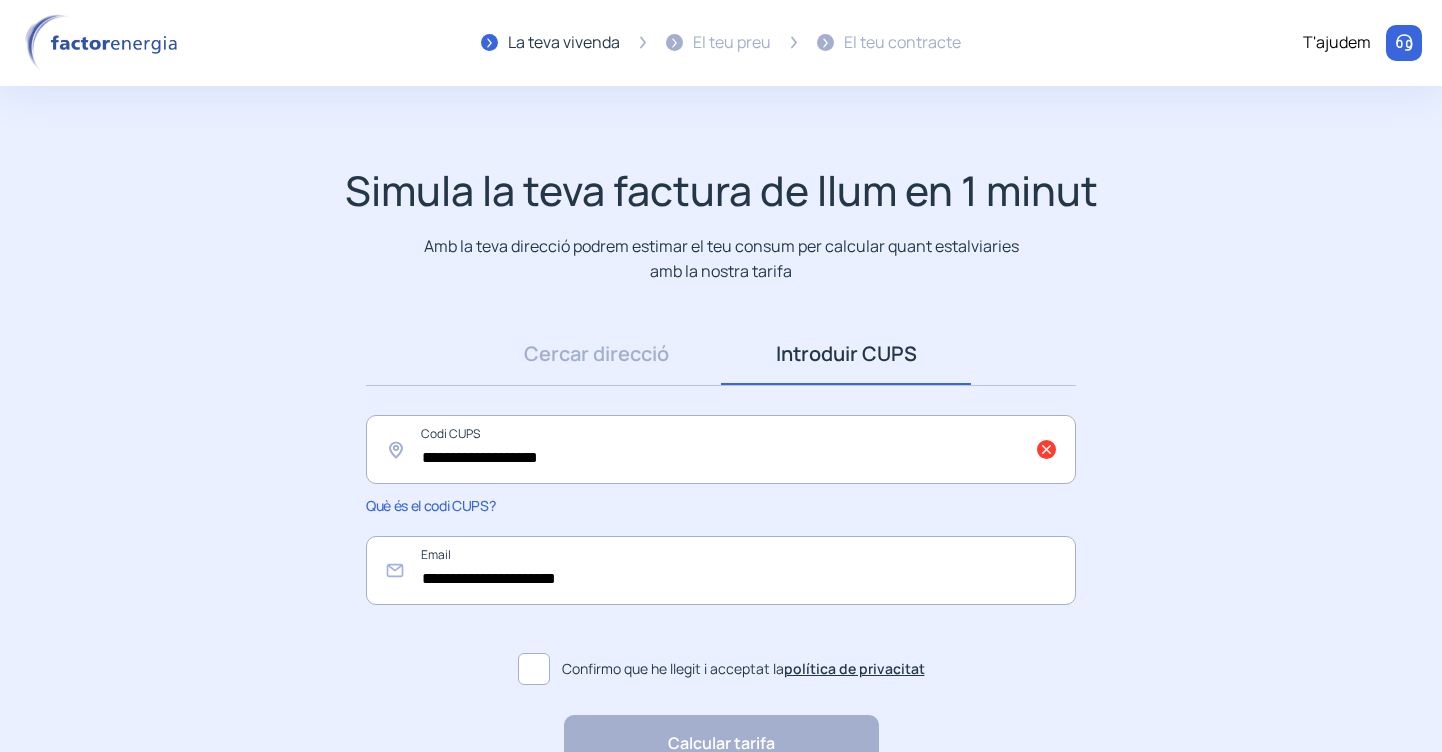 click at bounding box center [534, 669] 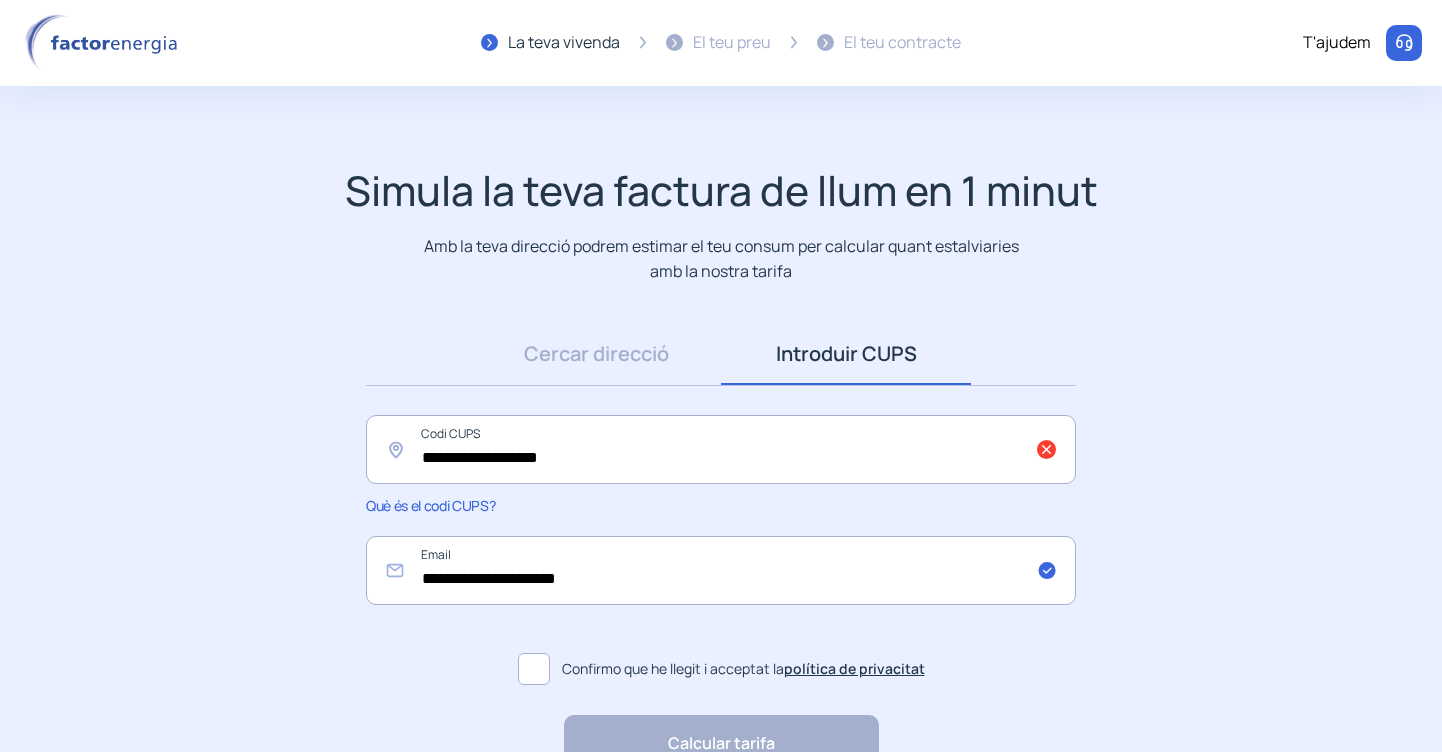 click on "Calcular tarifa "Excel·lent servei i atenció al client" "Respecte pel client i varietat de tarifes" "Tot genial i molt ràpid" "Rapidesa i bon tracte al client"" at bounding box center (721, 744) 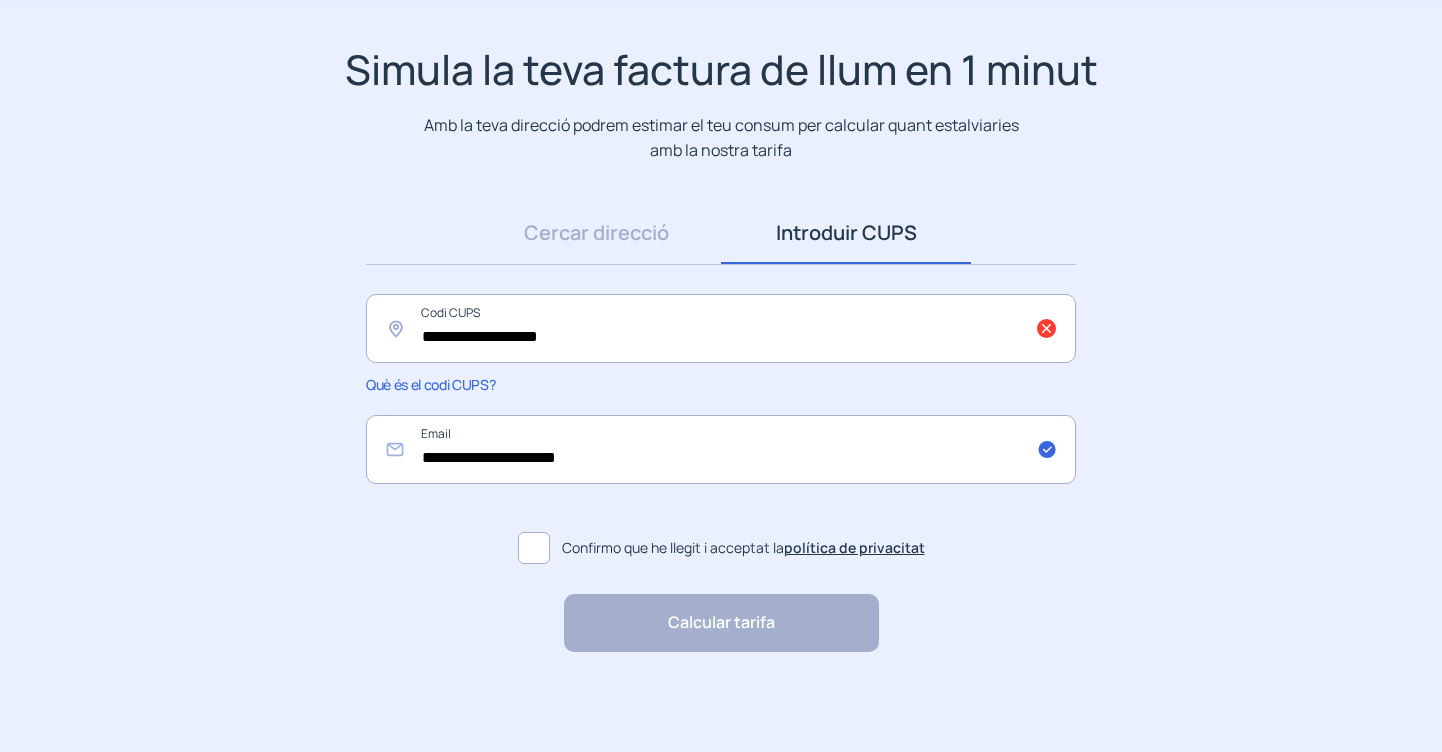 scroll, scrollTop: 120, scrollLeft: 0, axis: vertical 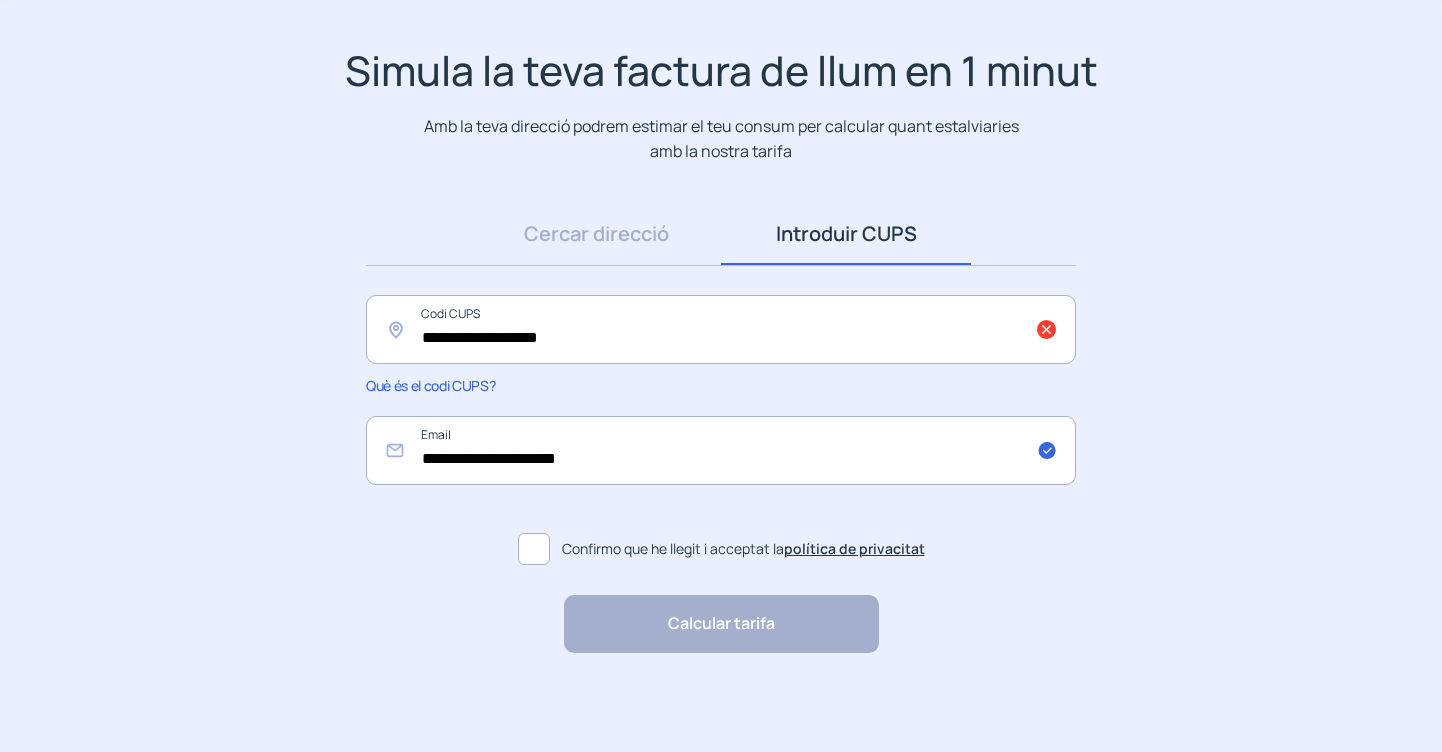click on "Calcular tarifa "Excel·lent servei i atenció al client" "Respecte pel client i varietat de tarifes" "Tot genial i molt ràpid" "Rapidesa i bon tracte al client"" at bounding box center (721, 624) 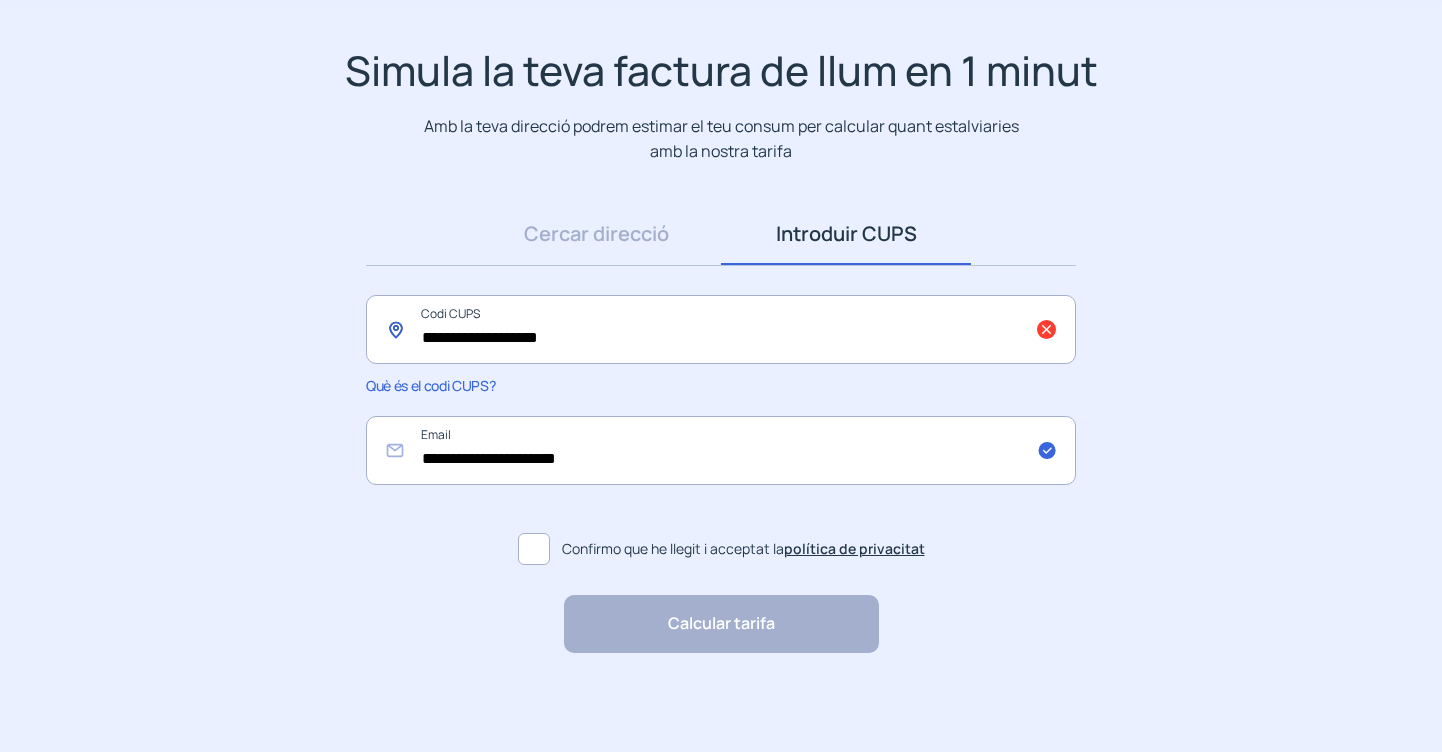 click on "**********" at bounding box center [721, 329] 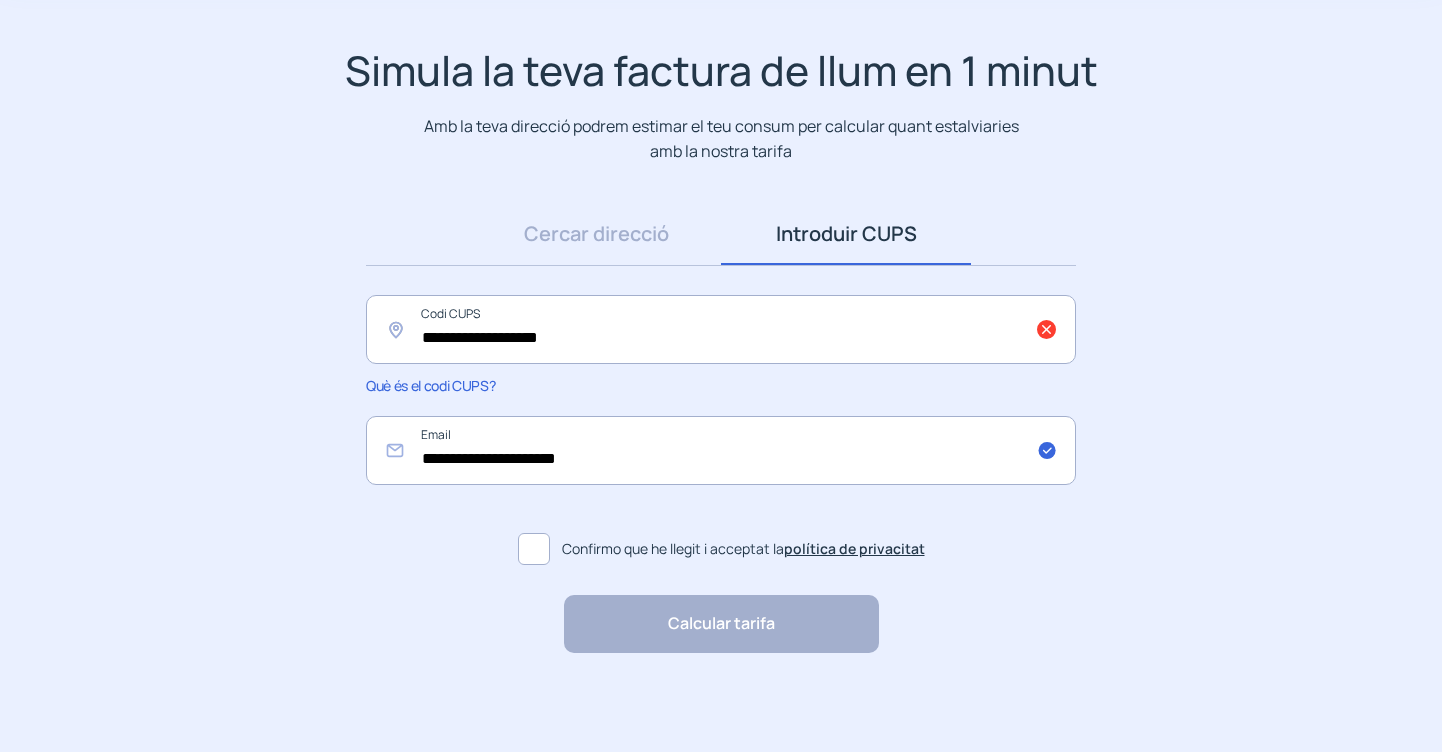 click on "Què és el codi CUPS?" at bounding box center (430, 385) 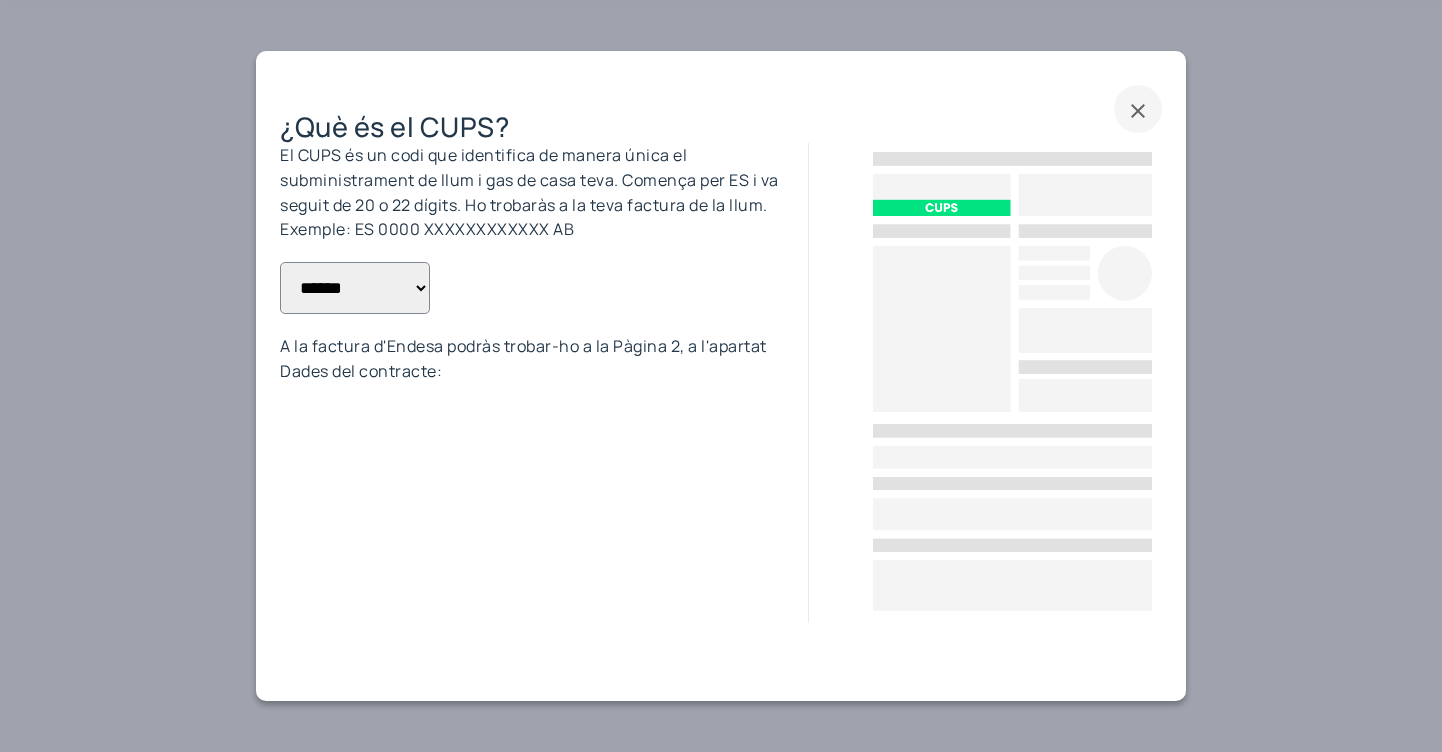 click at bounding box center [1138, 109] 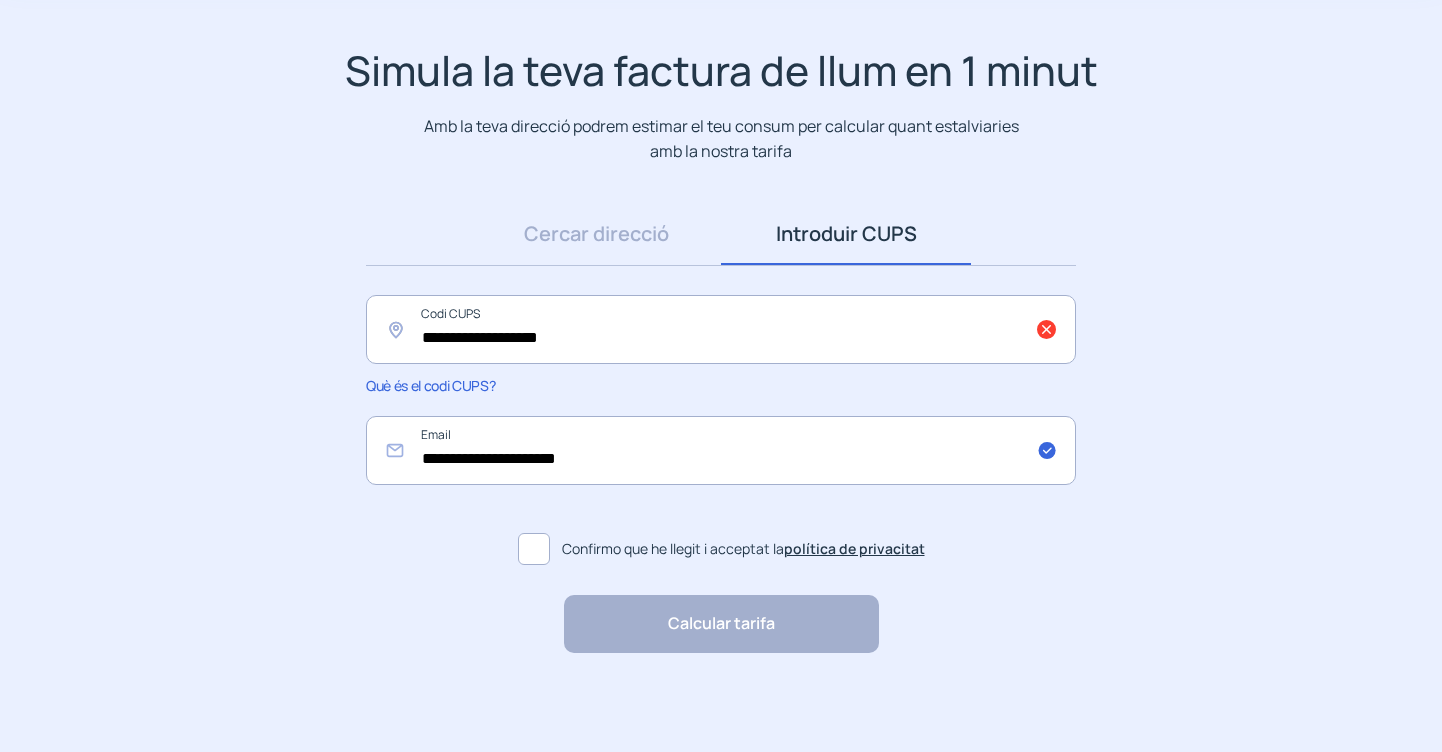 scroll, scrollTop: 120, scrollLeft: 0, axis: vertical 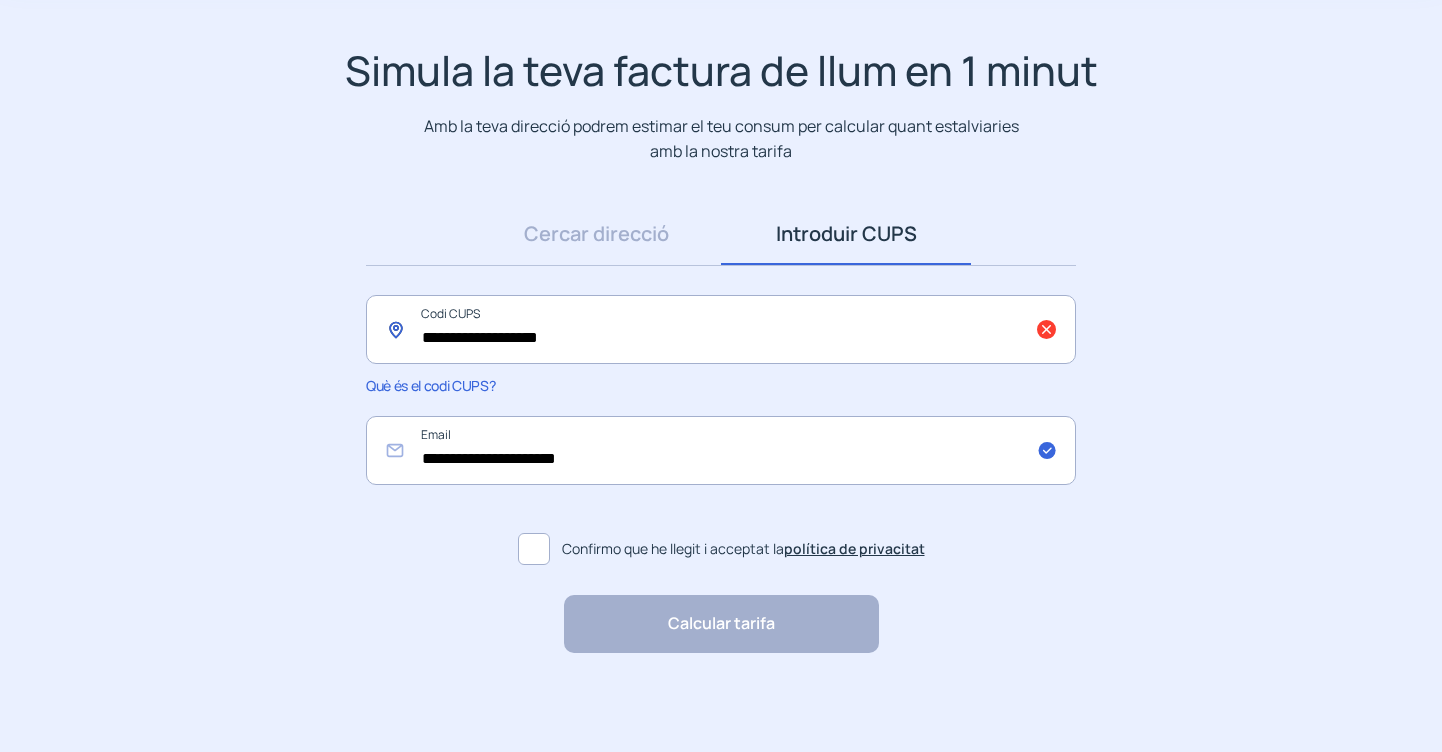 click on "**********" at bounding box center (721, 329) 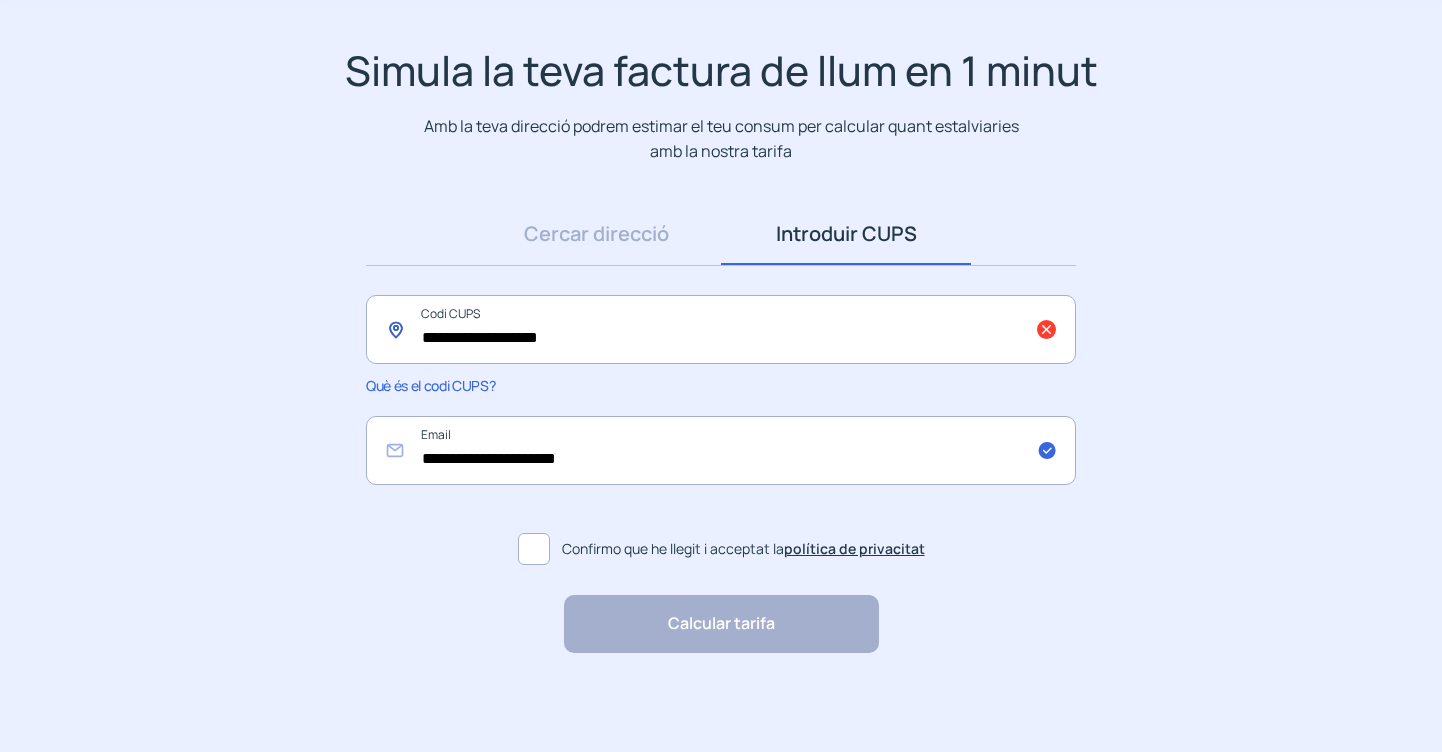 click on "**********" at bounding box center [721, 329] 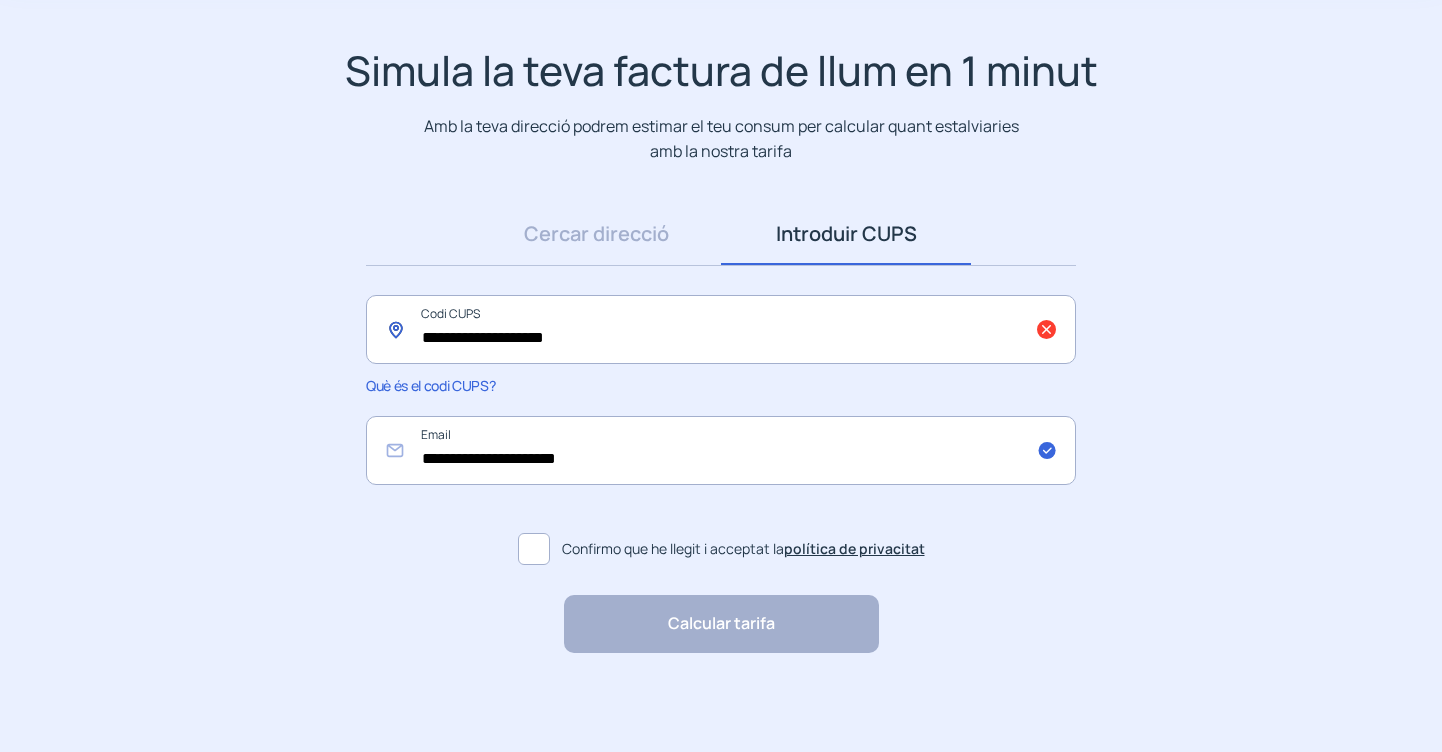 click on "**********" at bounding box center [721, 329] 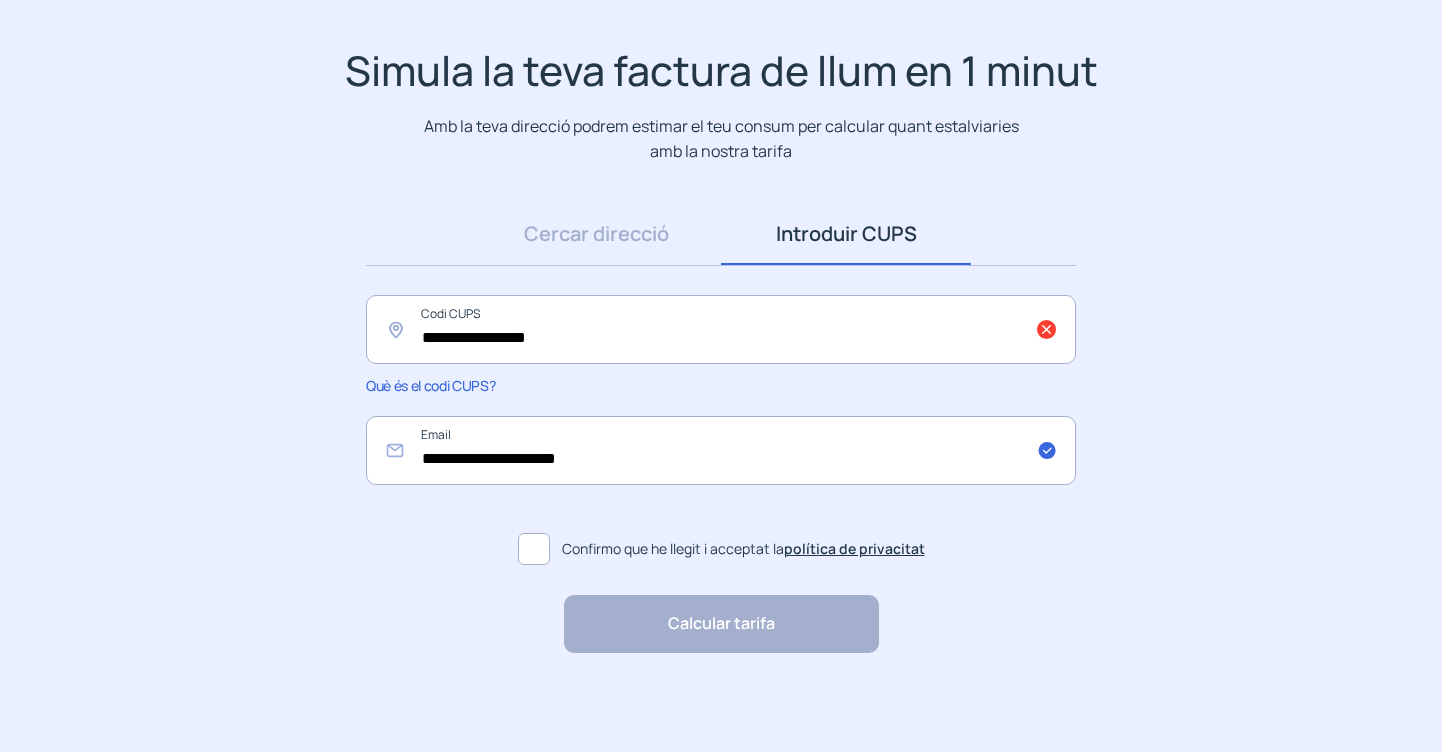 click on "Què és el codi CUPS?" at bounding box center (430, 385) 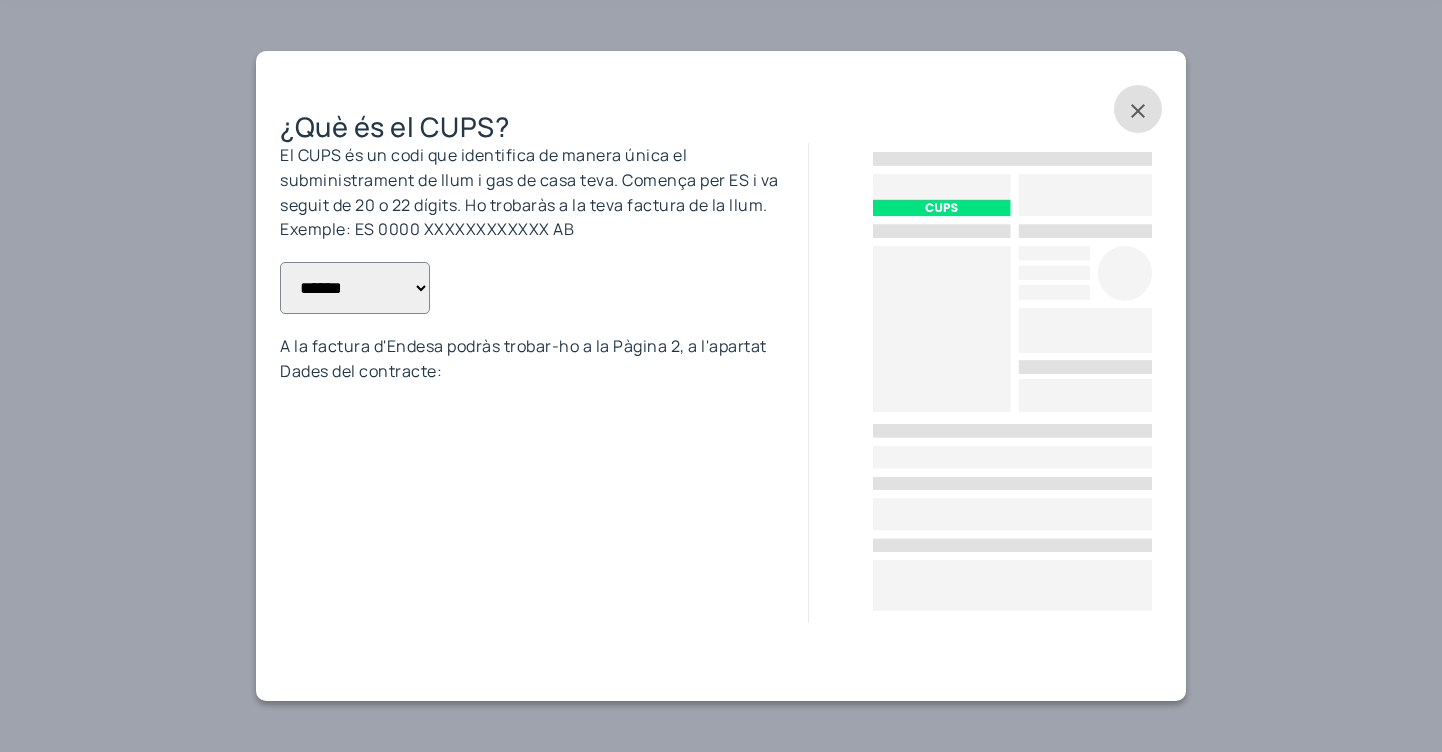 click at bounding box center [1138, 109] 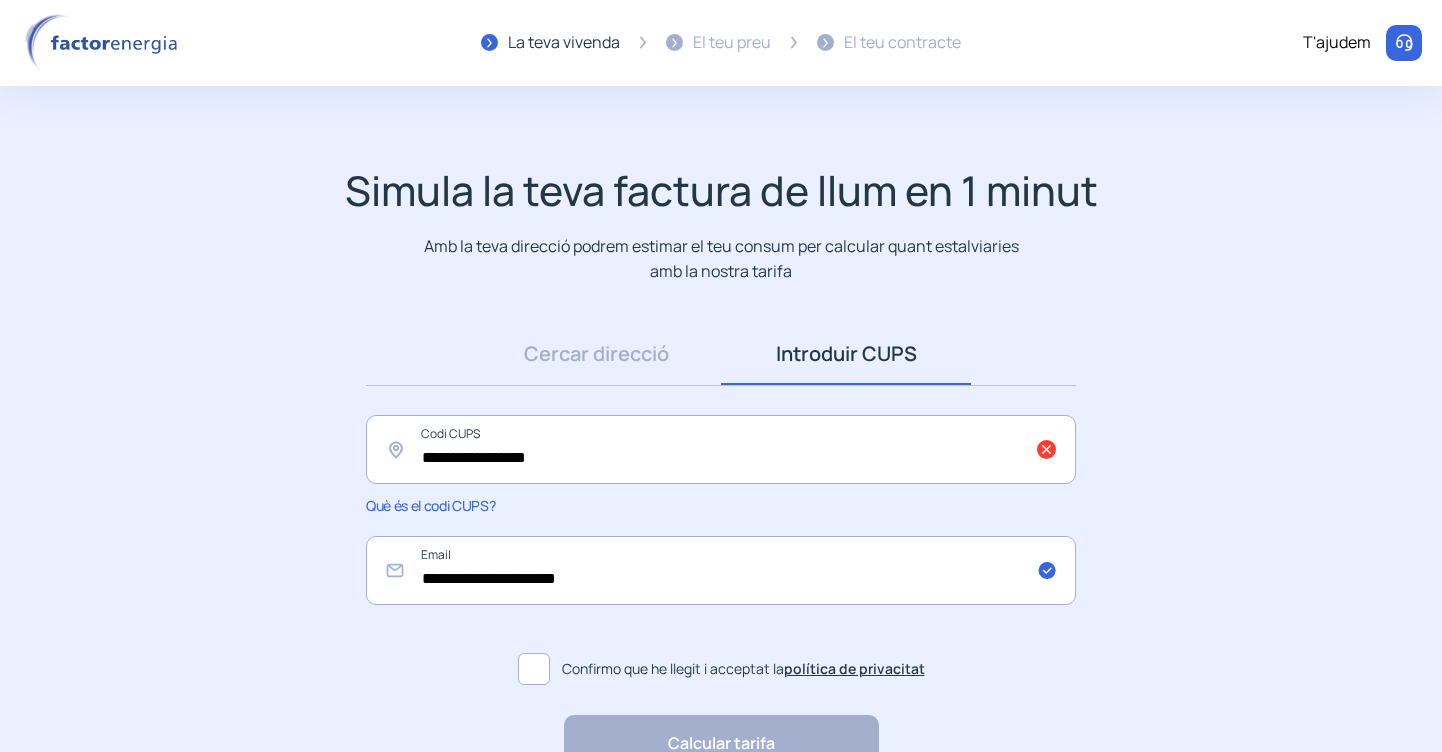 scroll, scrollTop: 120, scrollLeft: 0, axis: vertical 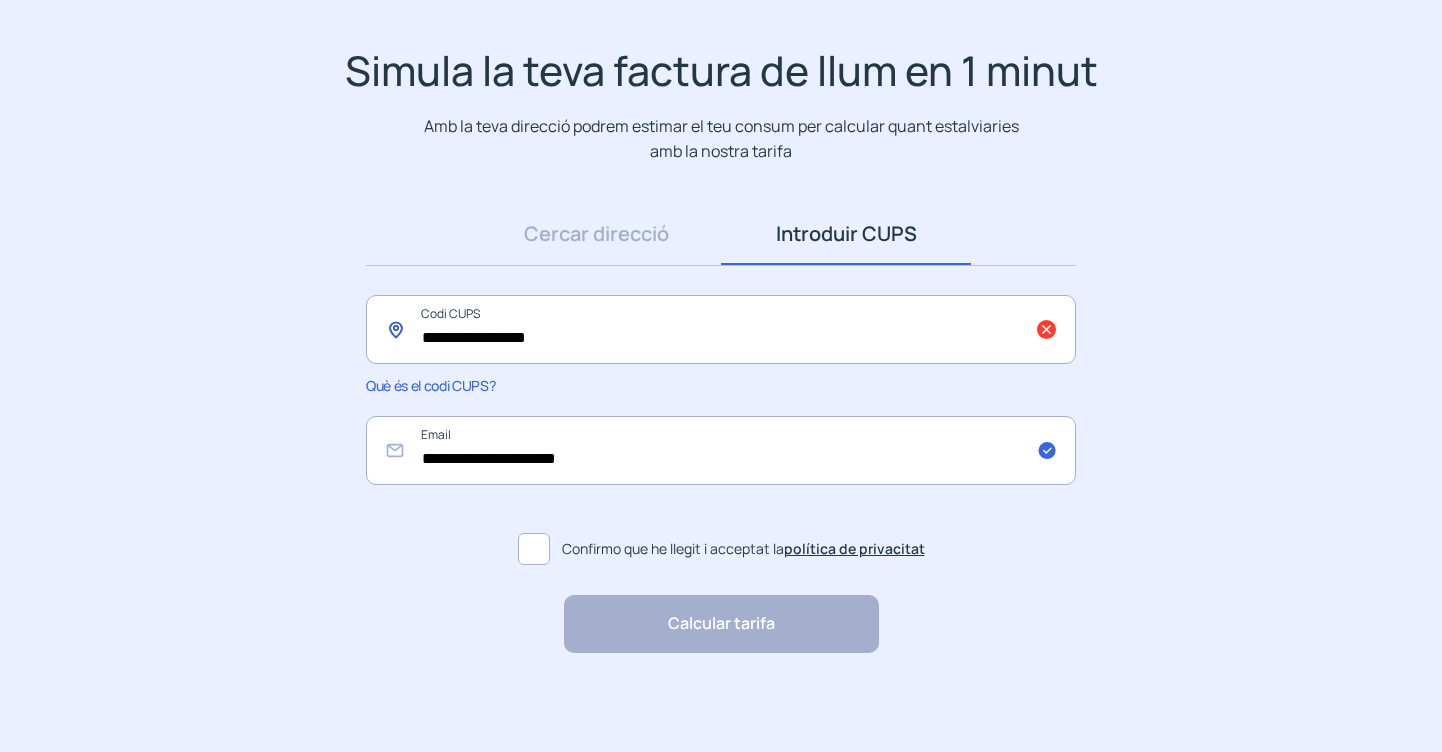 click on "**********" at bounding box center (721, 329) 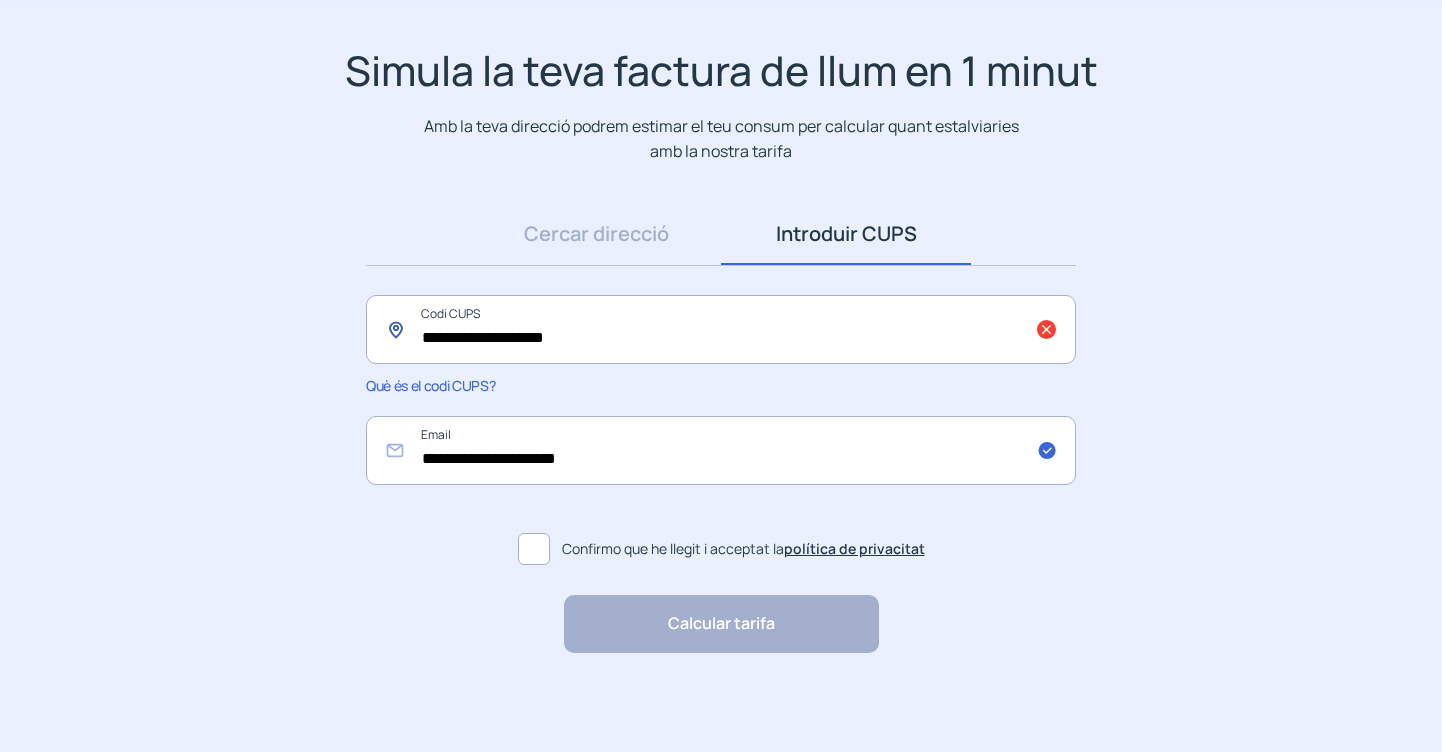 click on "**********" at bounding box center (721, 329) 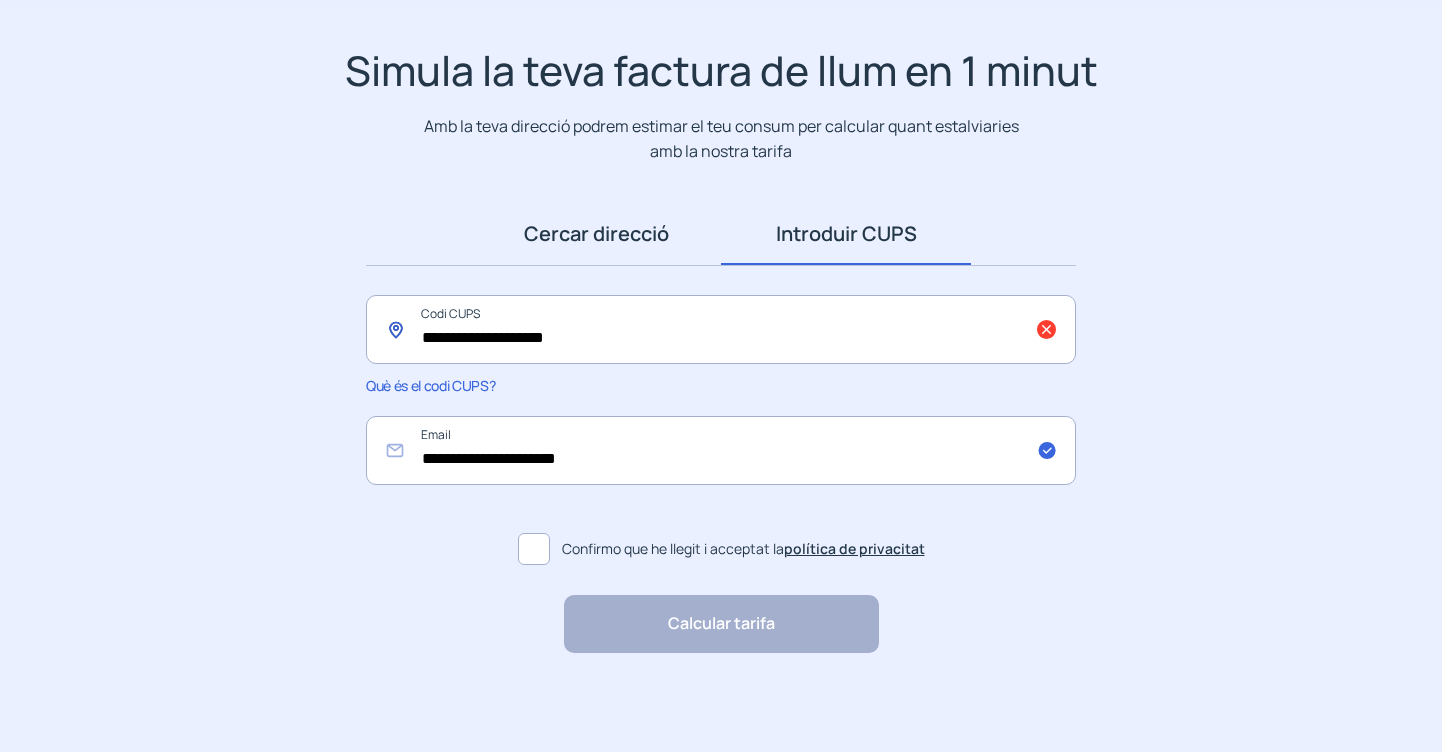 type on "**********" 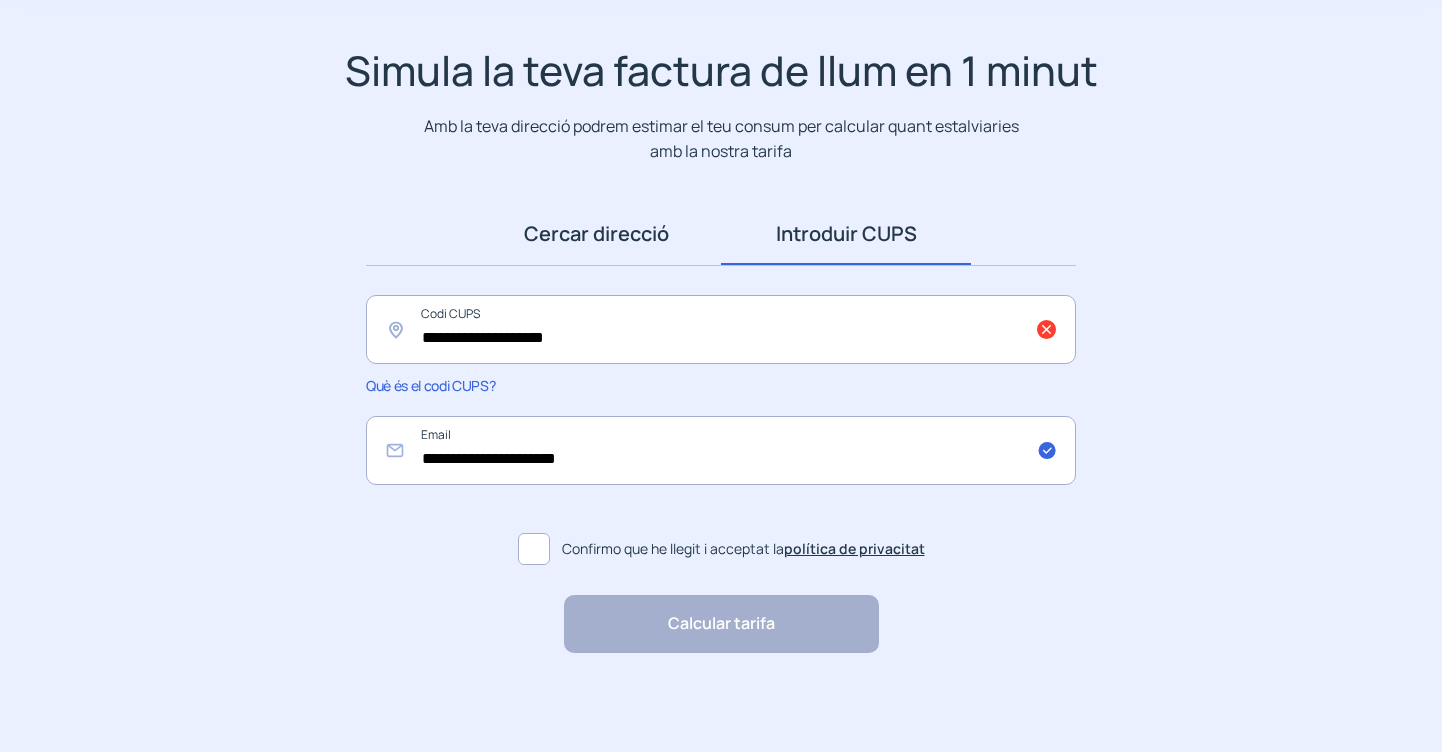 click on "Cercar direcció" at bounding box center [596, 234] 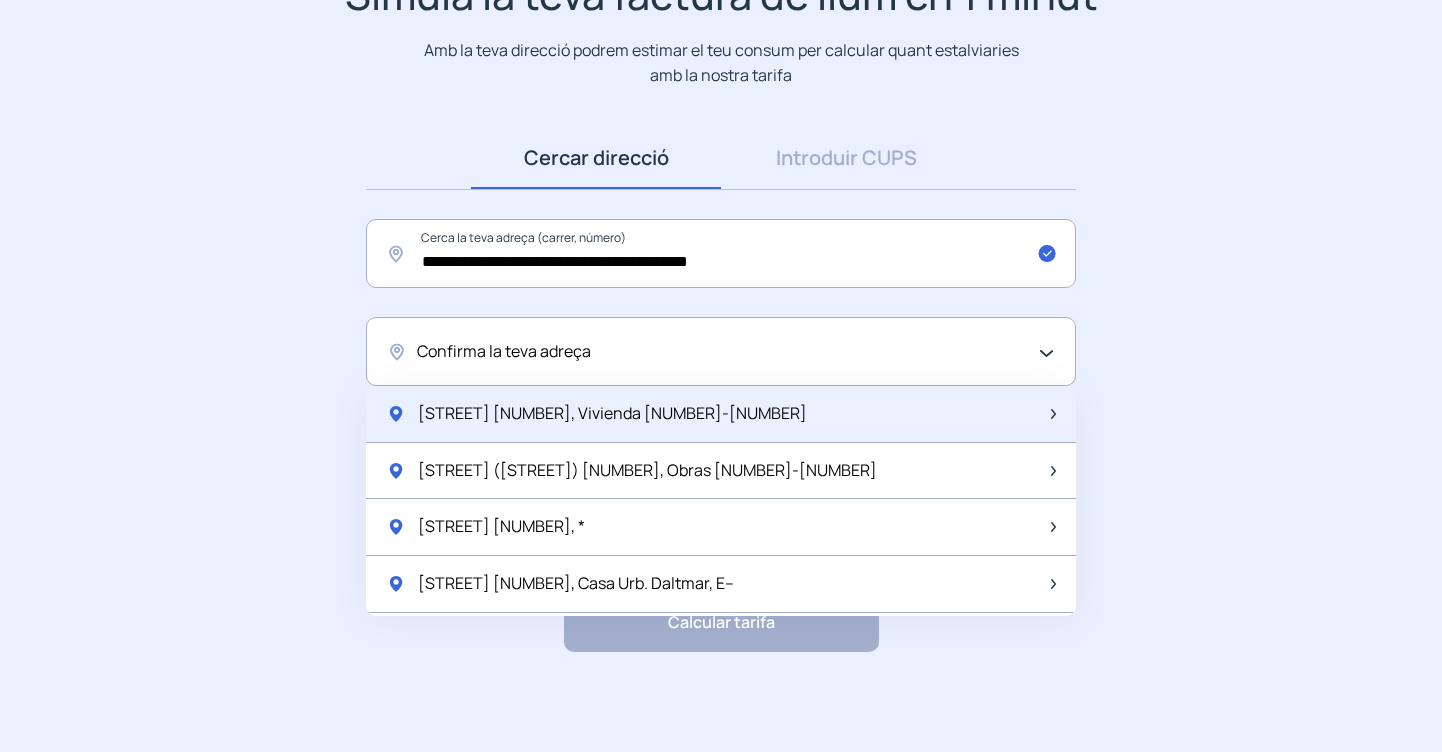 scroll, scrollTop: 195, scrollLeft: 0, axis: vertical 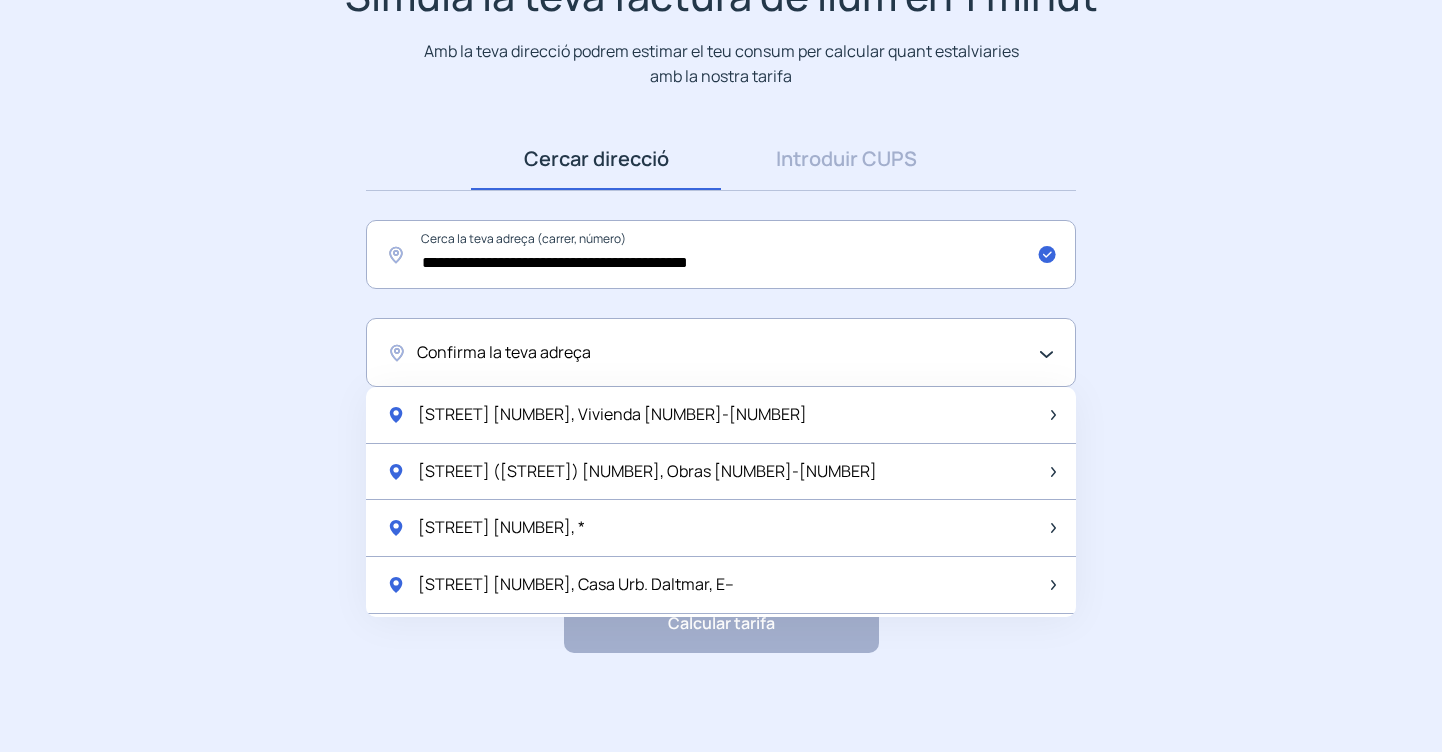 click on "Confirma la teva adreça" at bounding box center [721, 352] 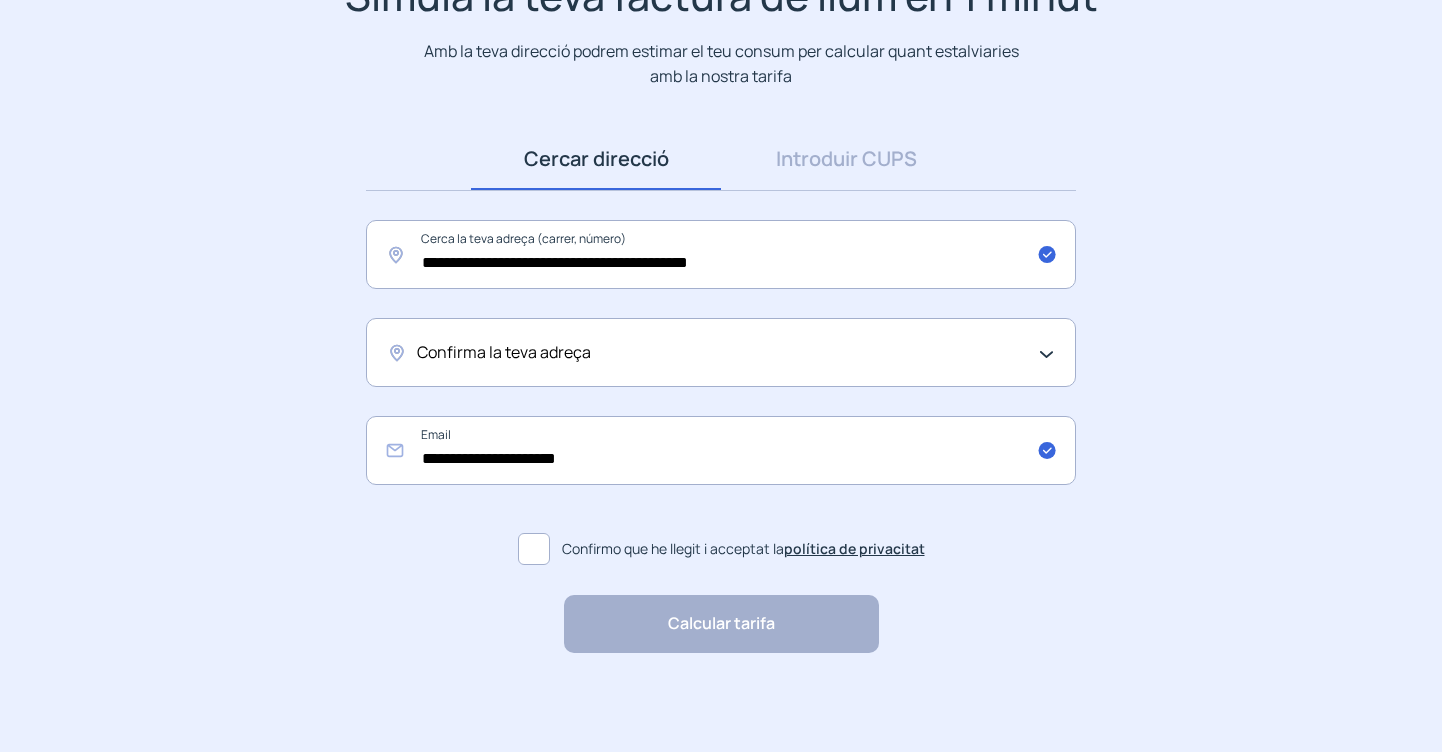 click at bounding box center [534, 549] 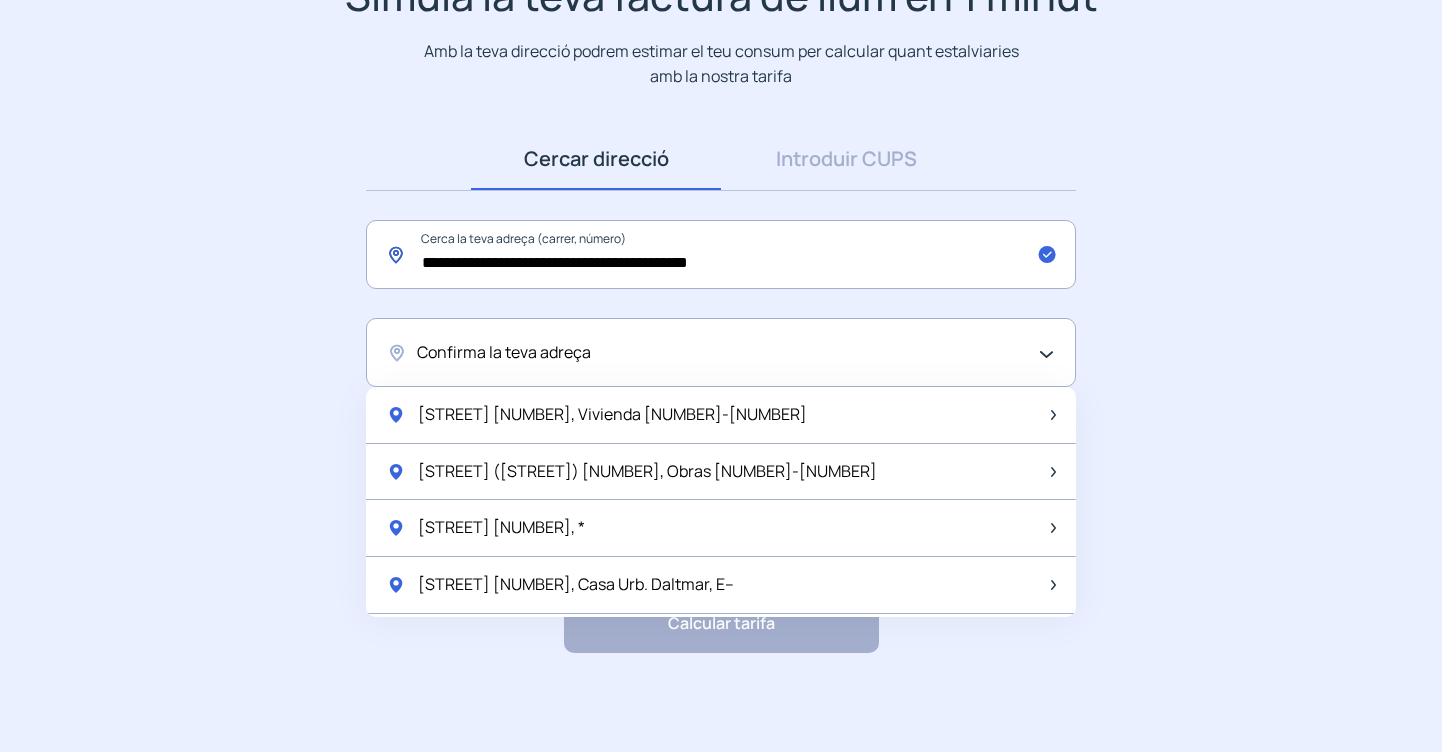click on "**********" at bounding box center (721, 254) 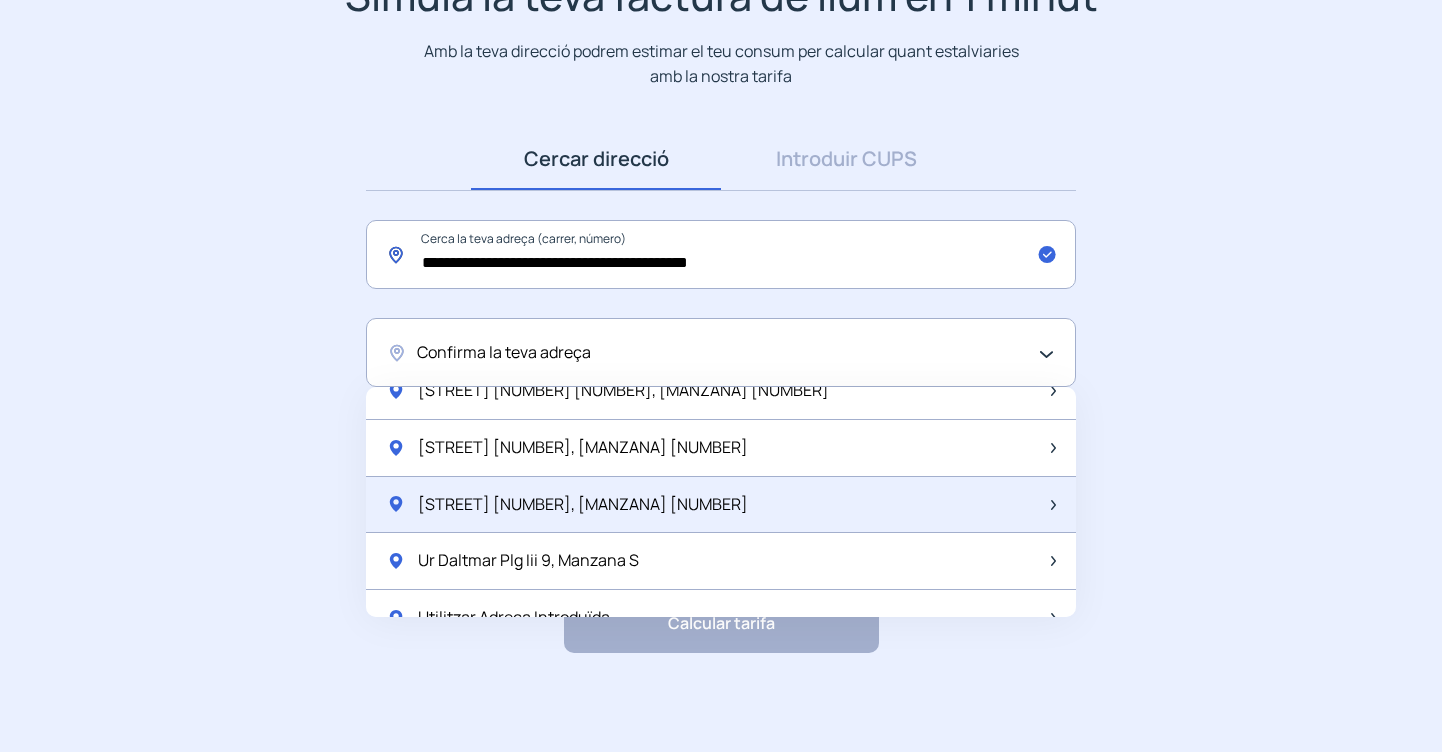scroll, scrollTop: 2625, scrollLeft: 0, axis: vertical 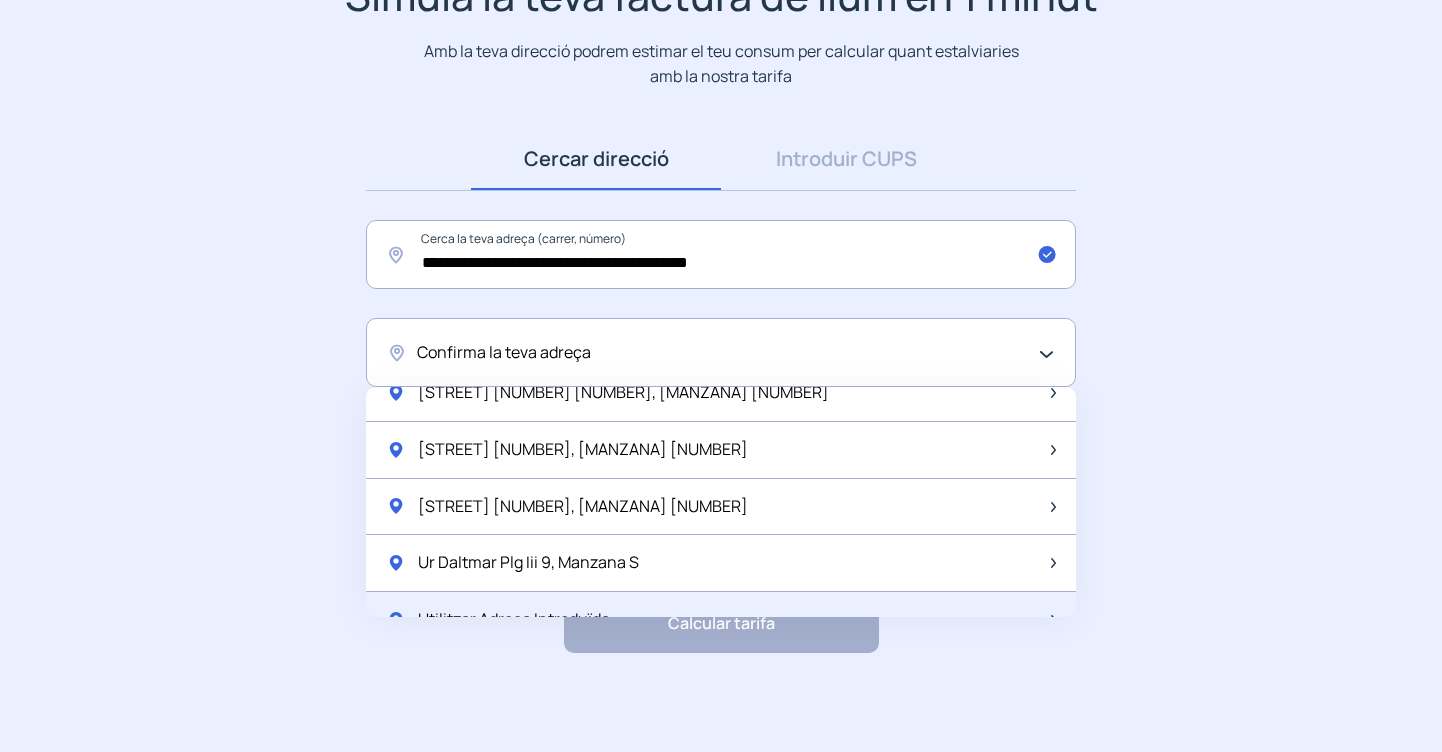 click on "Utilitzar Adreça Introduïda" at bounding box center (721, 620) 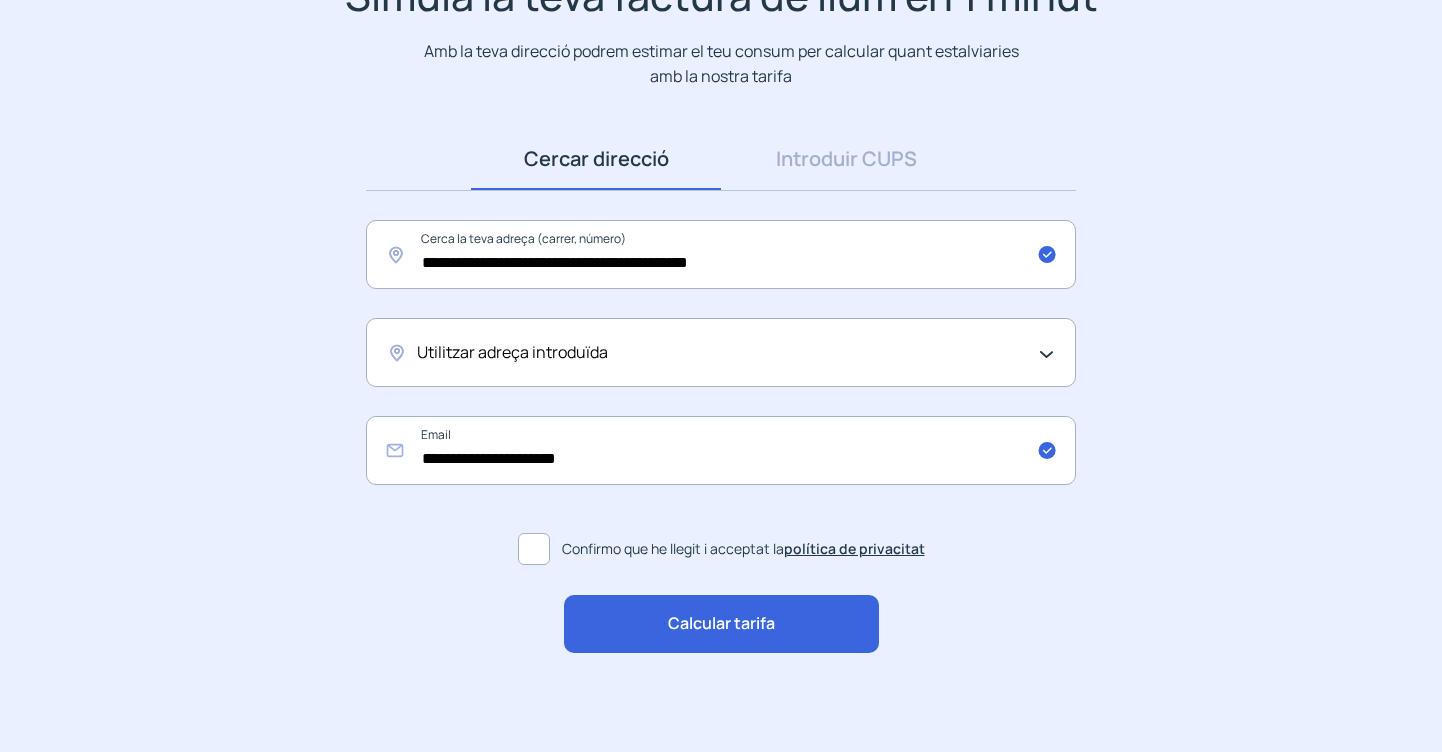 click on "Calcular tarifa" at bounding box center (721, 624) 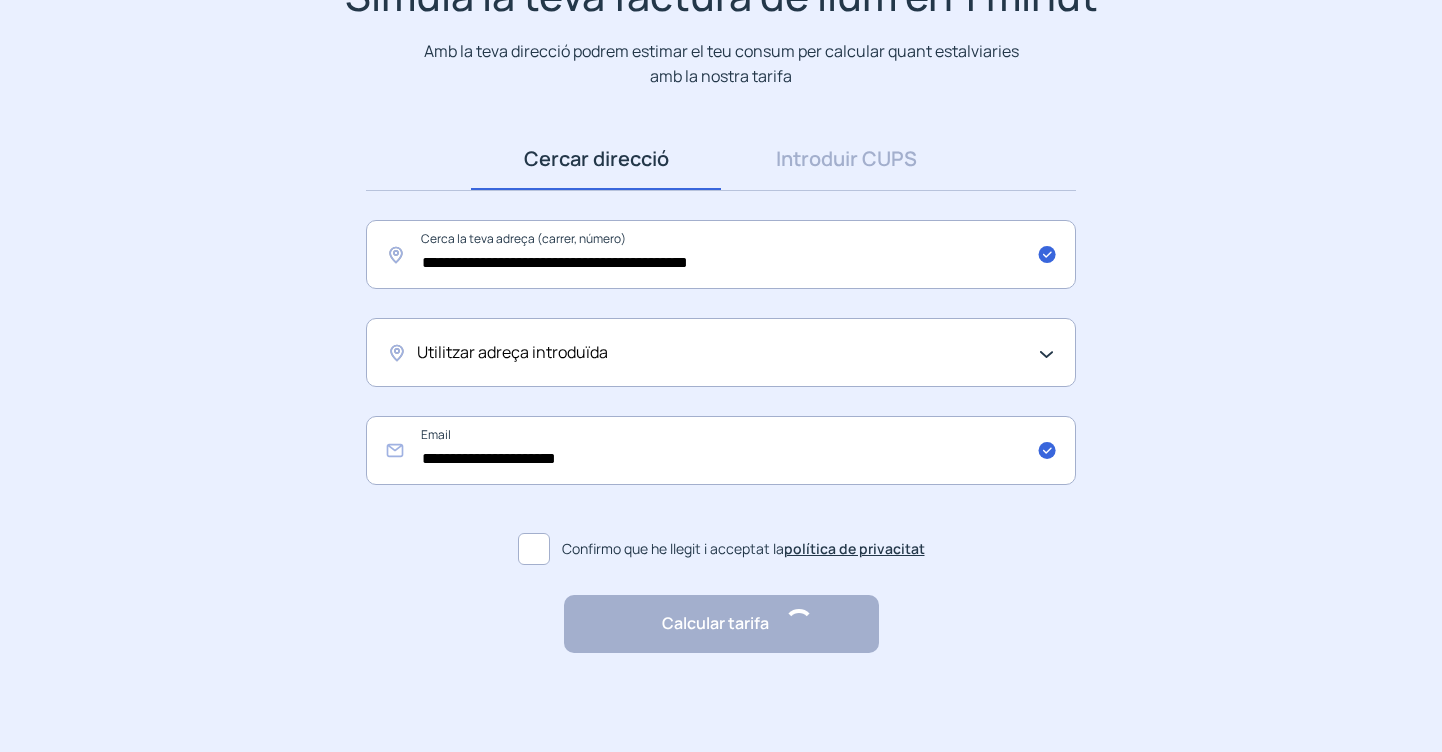 scroll, scrollTop: 0, scrollLeft: 0, axis: both 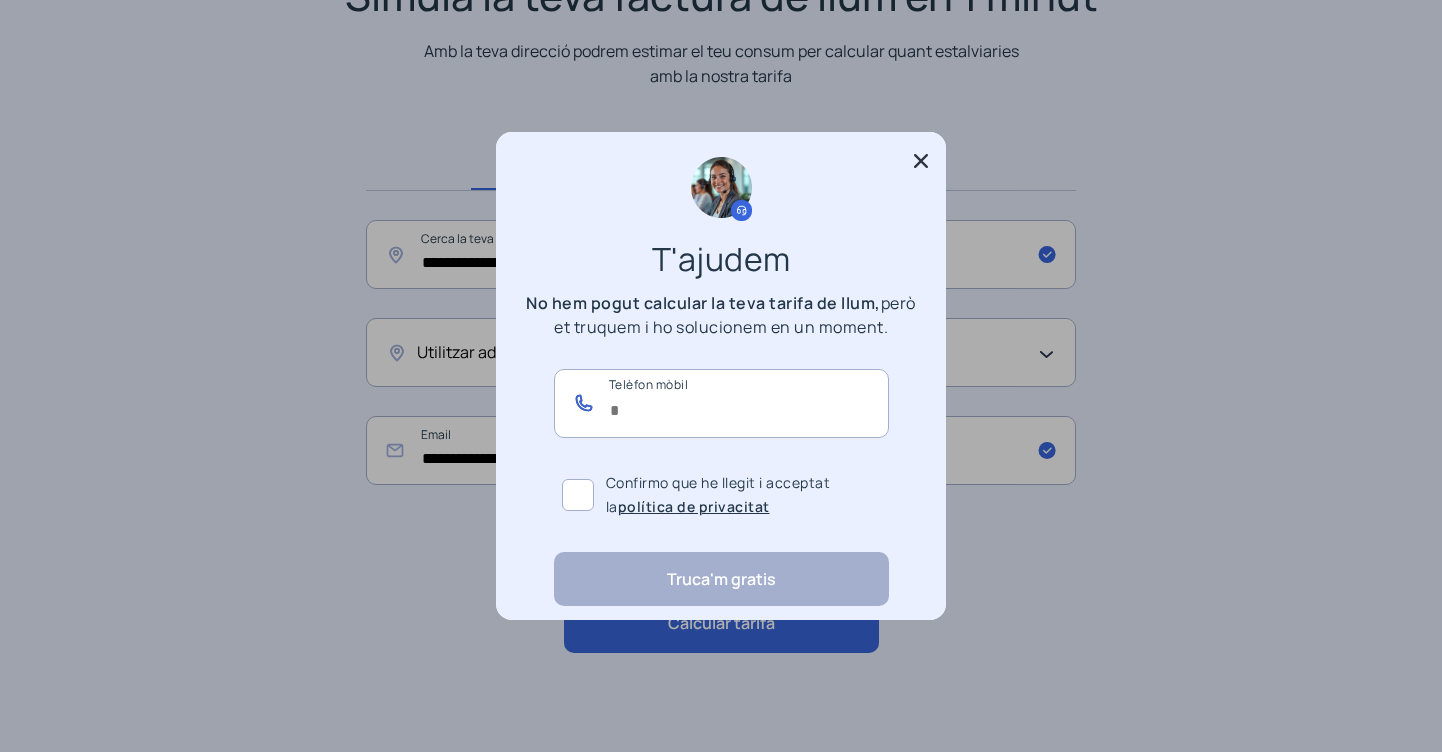 click at bounding box center (721, 403) 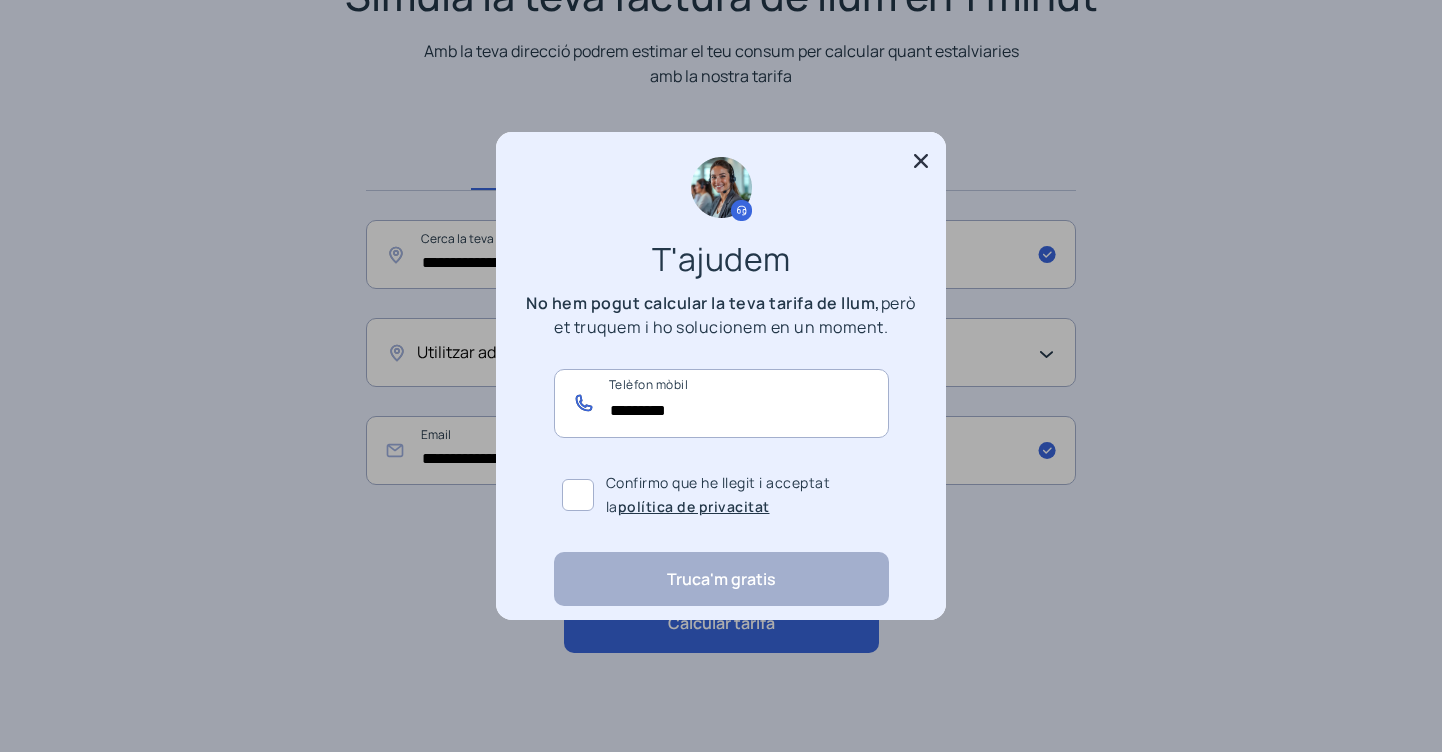type on "*********" 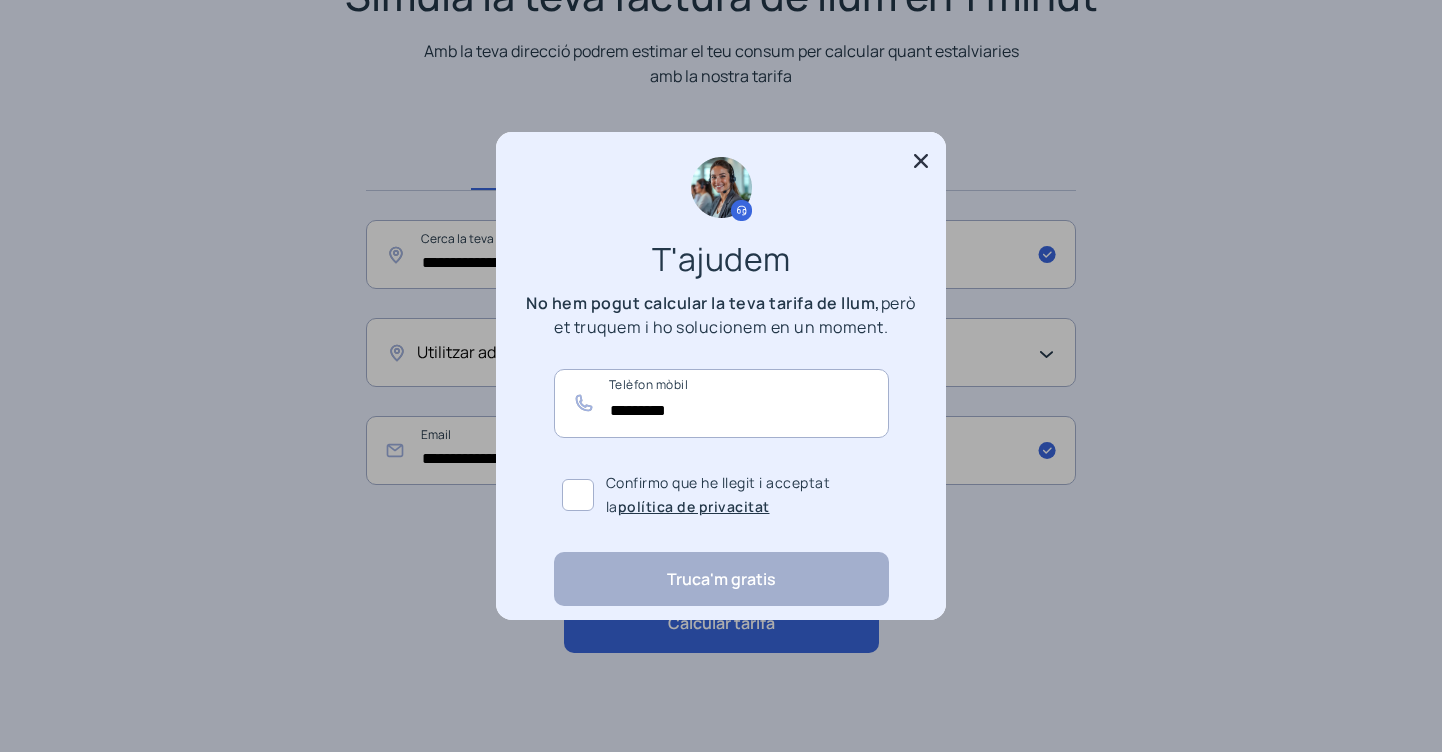 click at bounding box center [578, 495] 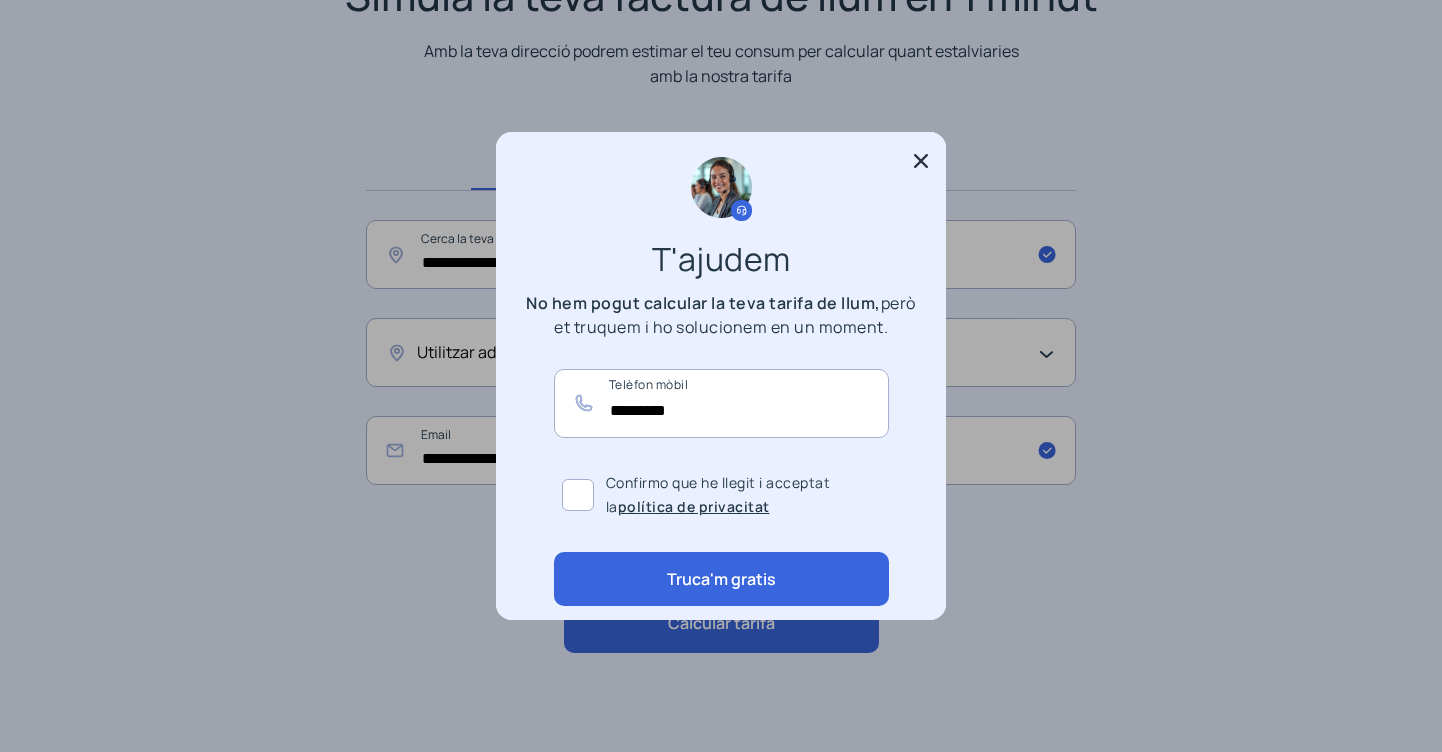 click on "Truca'm gratis" at bounding box center (721, 579) 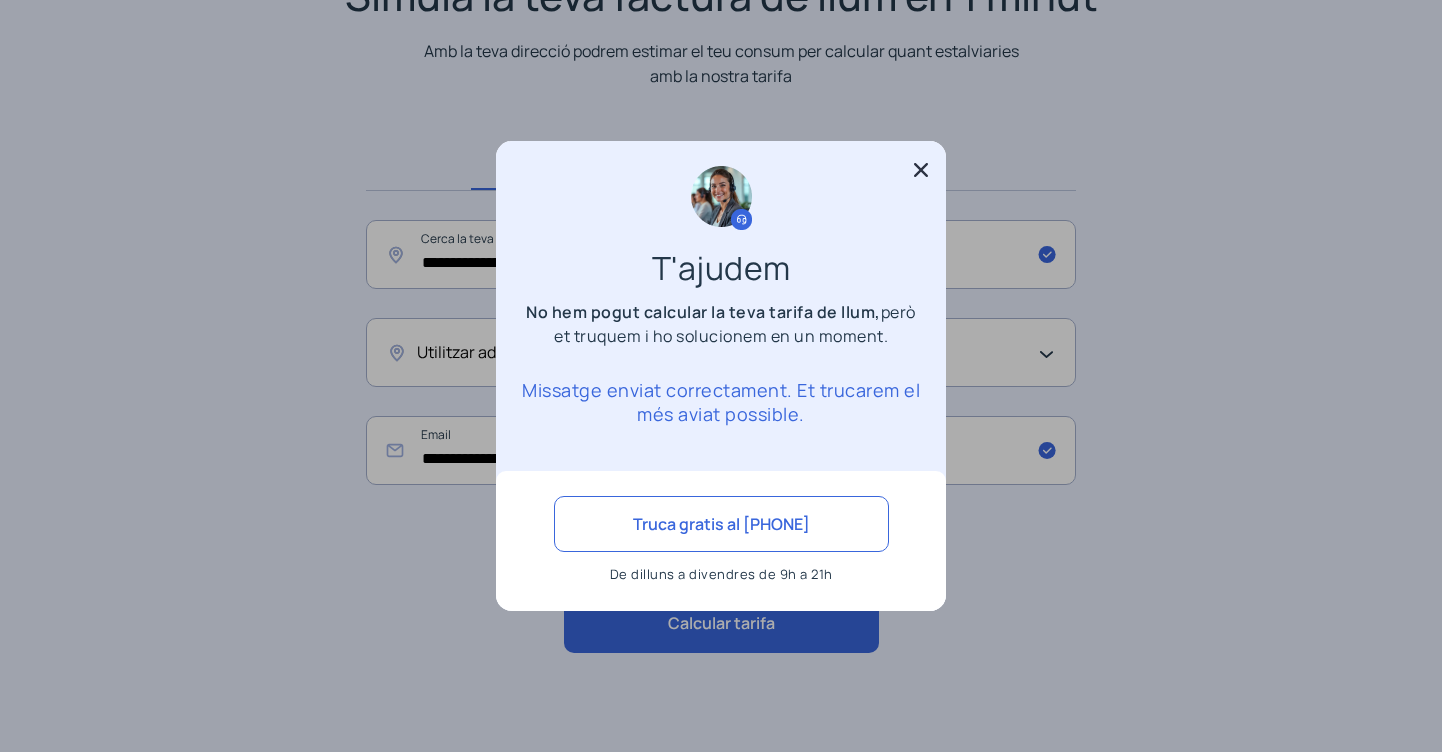 click at bounding box center [921, 170] 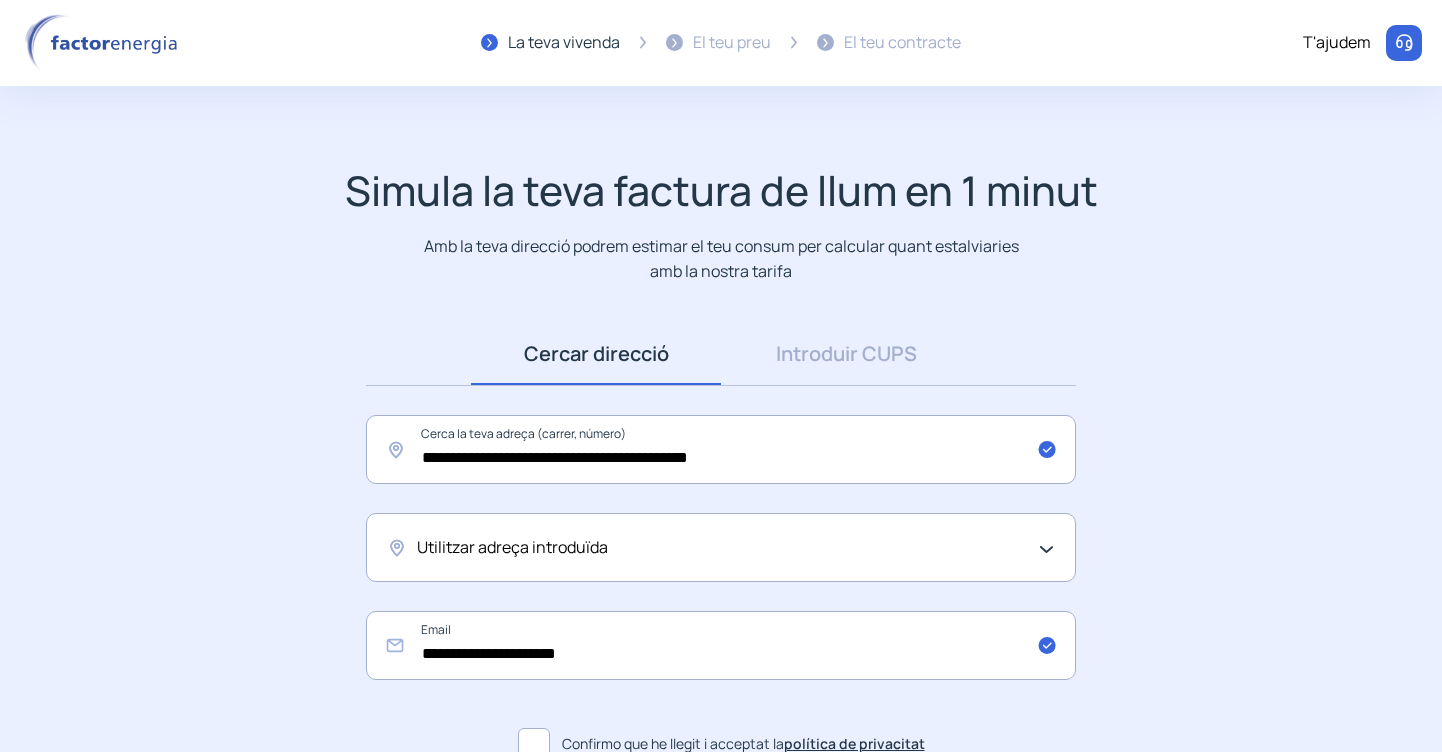 scroll, scrollTop: 0, scrollLeft: 0, axis: both 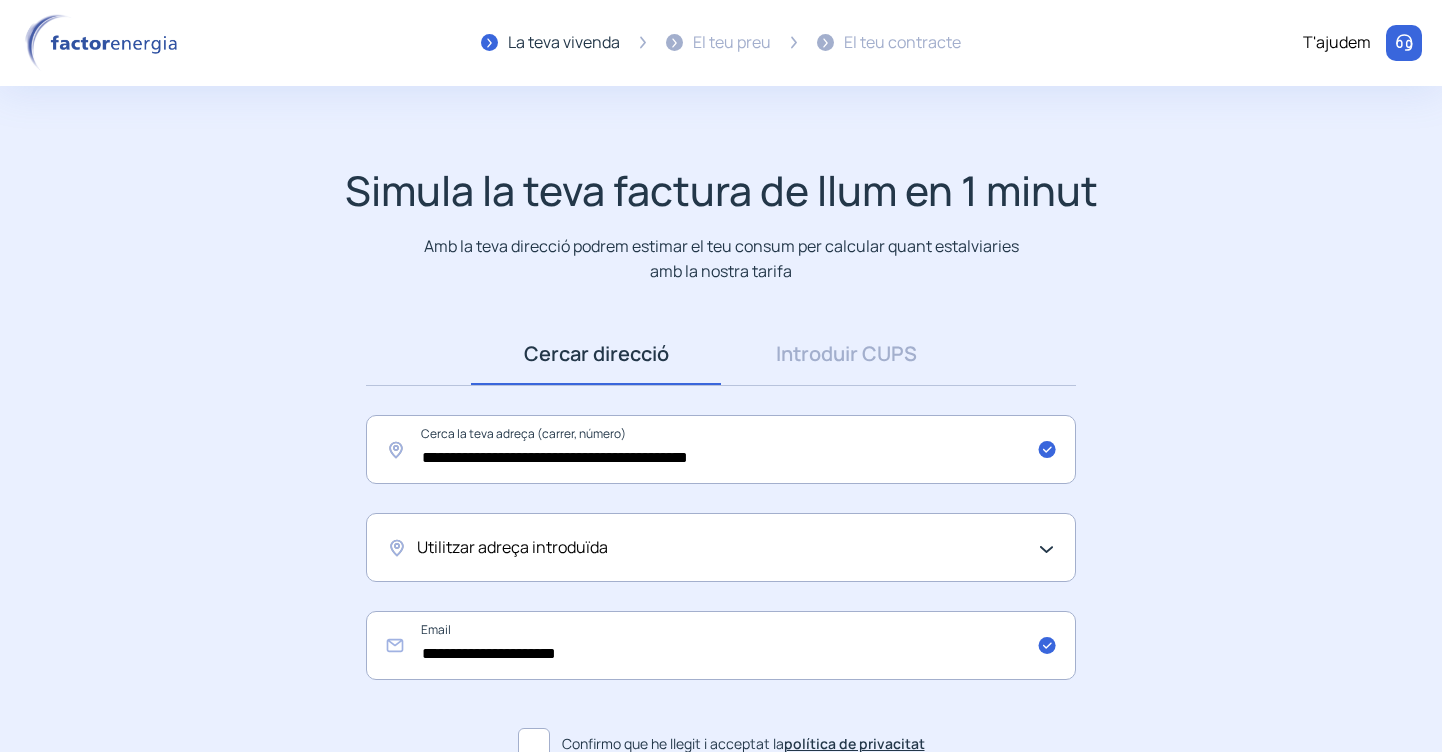 click on "El teu preu" at bounding box center [564, 43] 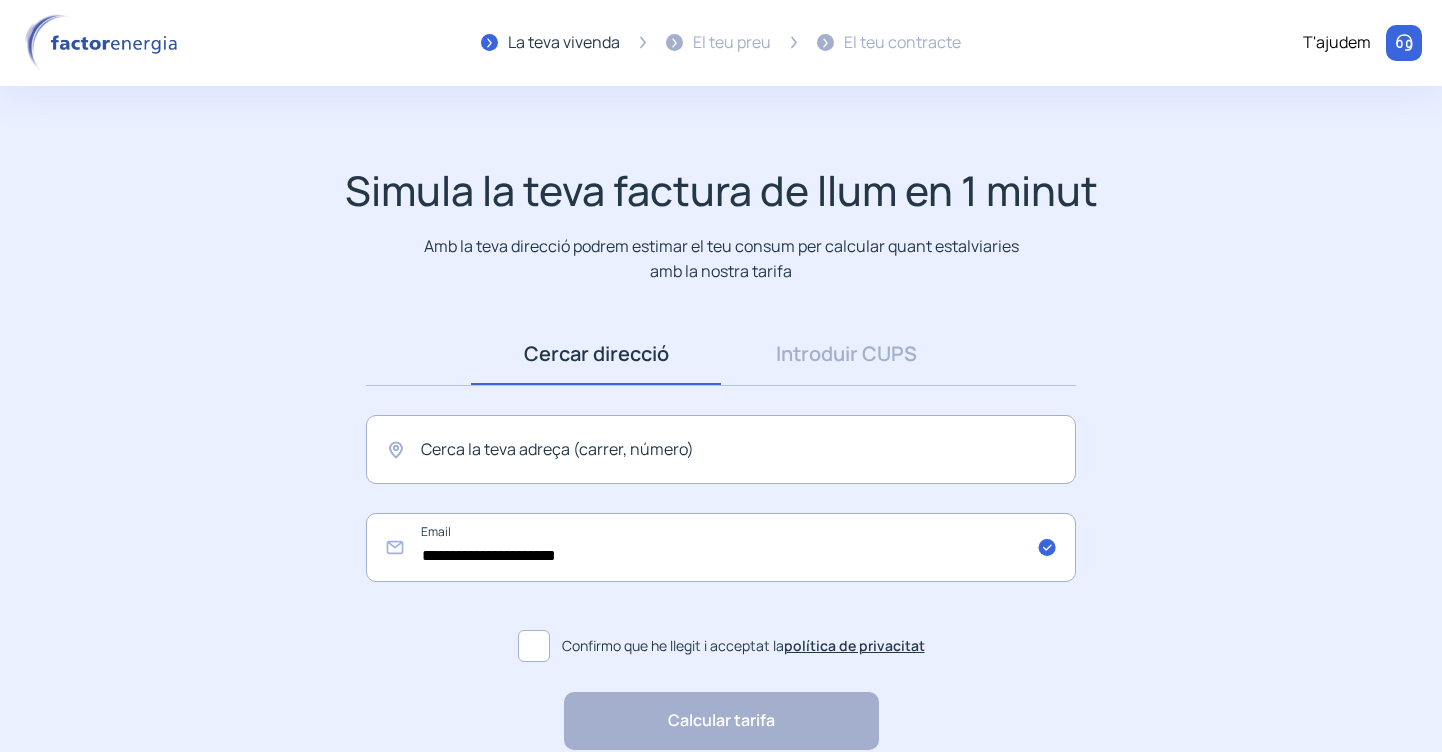 scroll, scrollTop: 0, scrollLeft: 0, axis: both 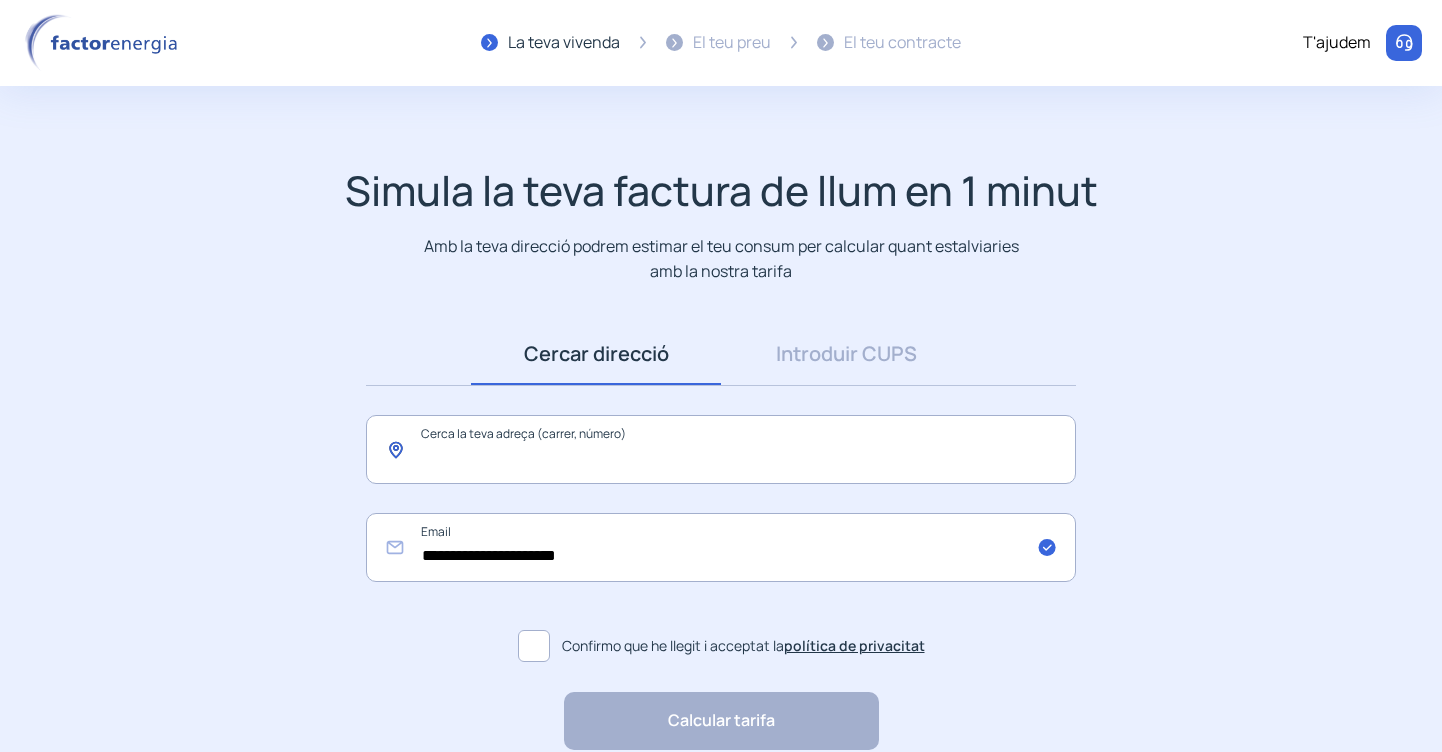 click at bounding box center (721, 449) 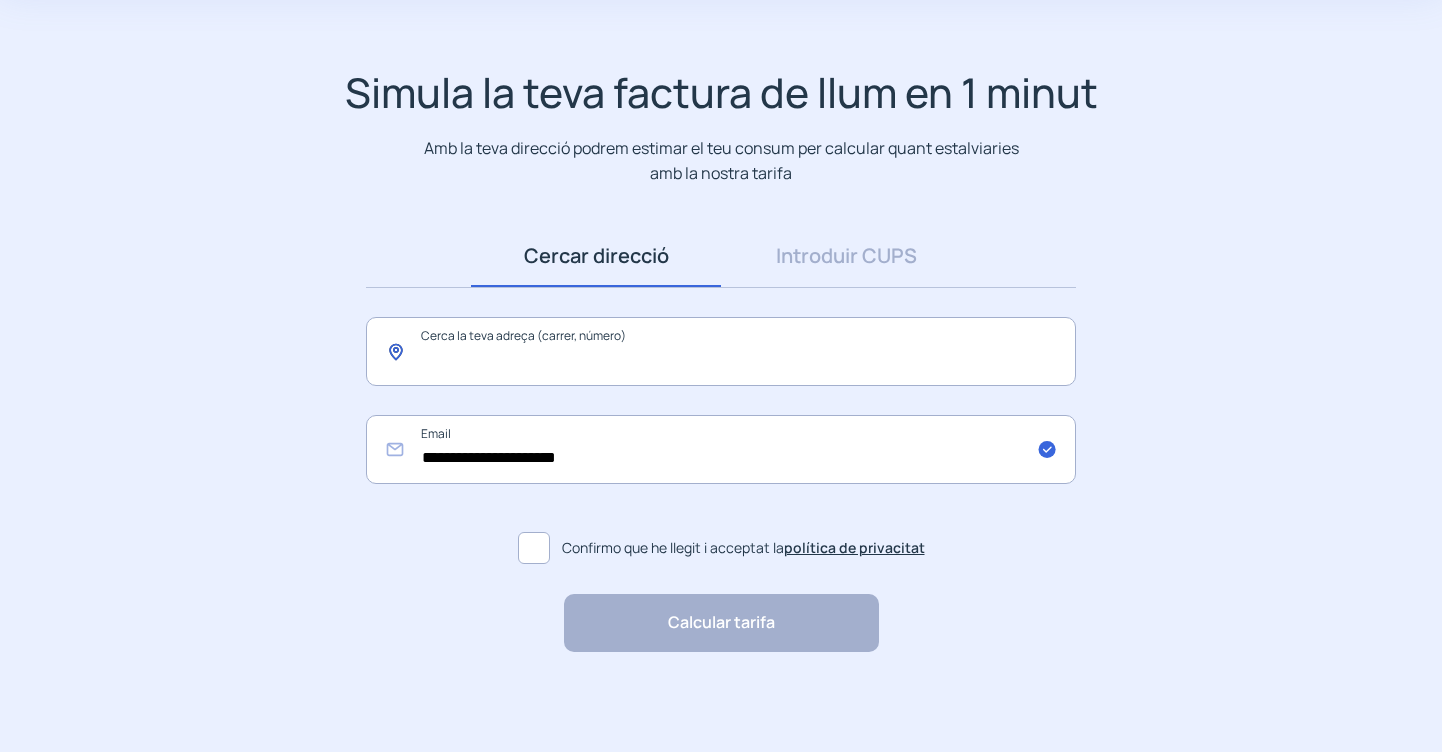 scroll, scrollTop: 97, scrollLeft: 0, axis: vertical 